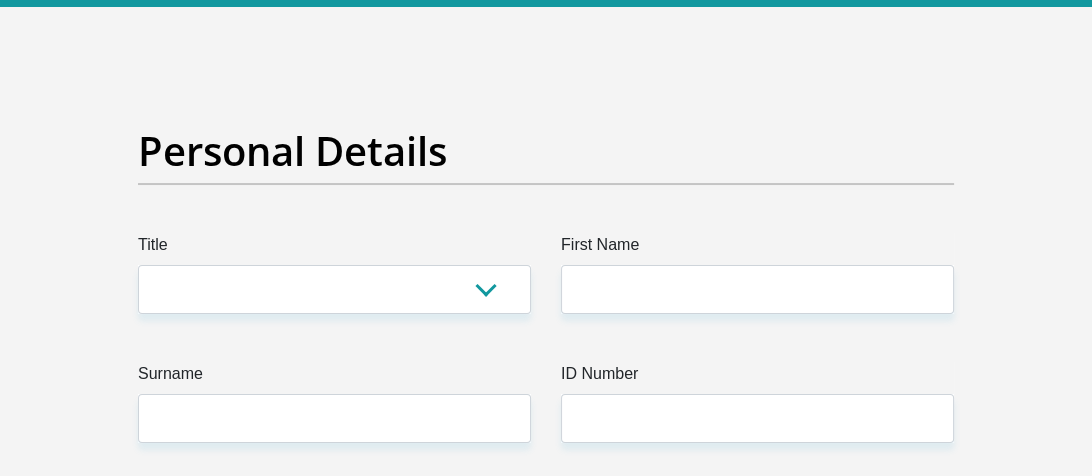 scroll, scrollTop: 200, scrollLeft: 0, axis: vertical 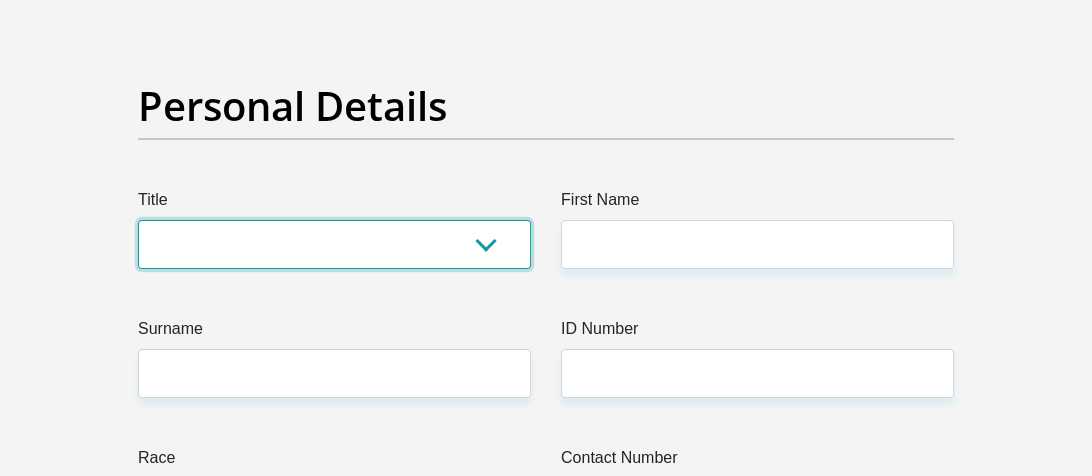 click on "Mr
Ms
Mrs
Dr
Other" at bounding box center [334, 244] 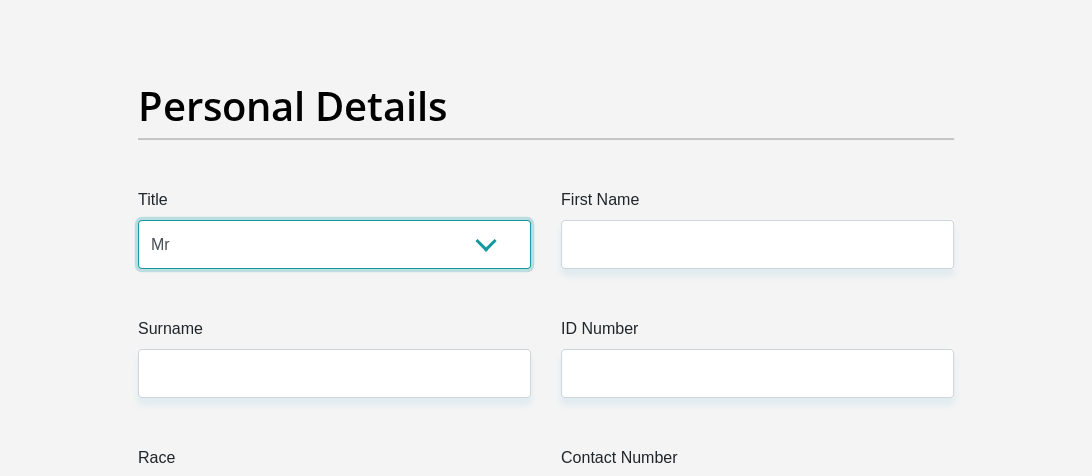 click on "Mr
Ms
Mrs
Dr
Other" at bounding box center [334, 244] 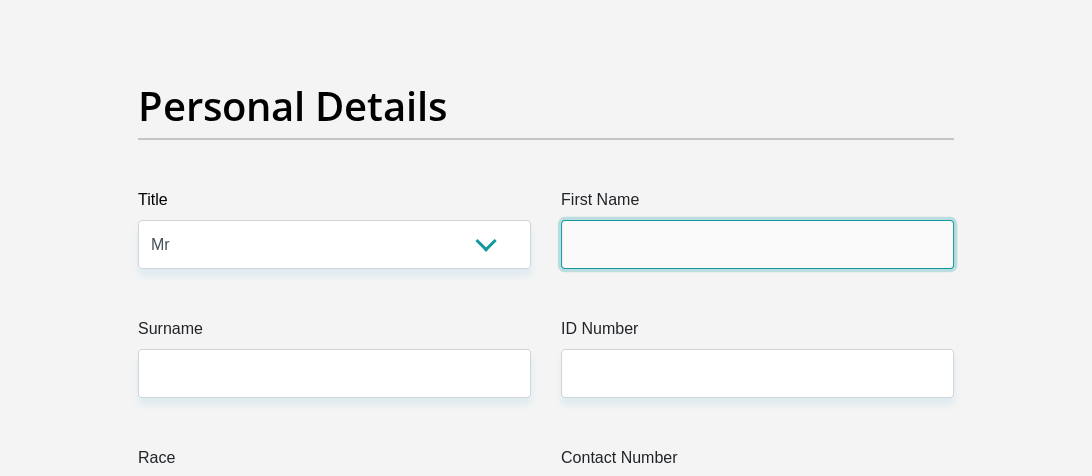 drag, startPoint x: 786, startPoint y: 256, endPoint x: 776, endPoint y: 250, distance: 11.661903 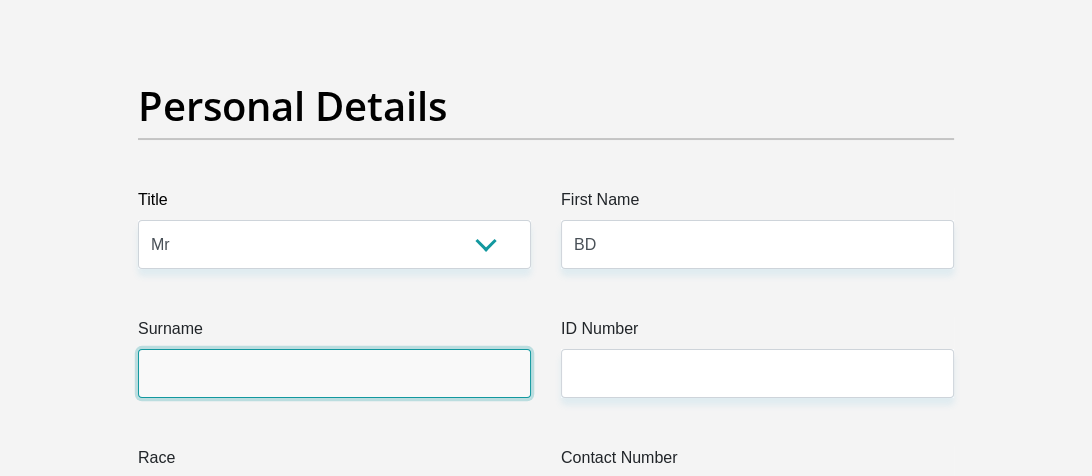 type on "DAVIS" 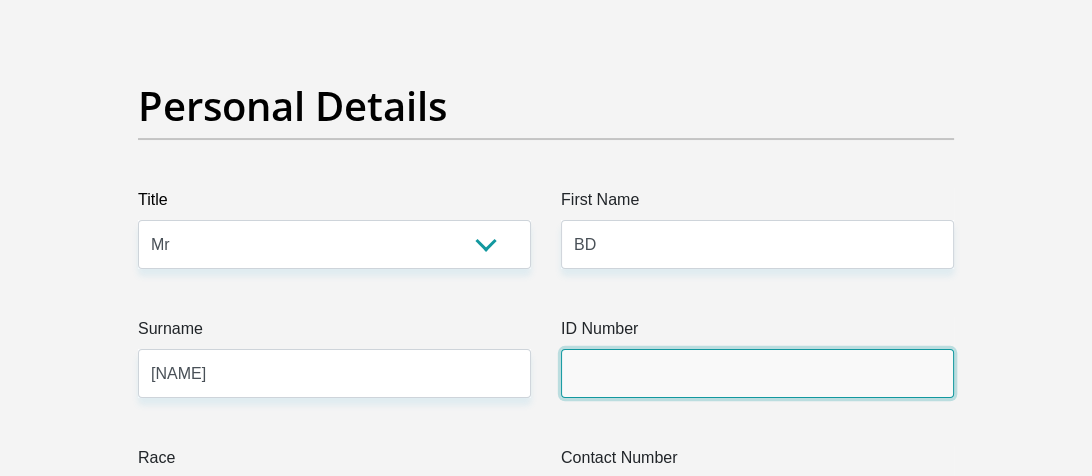 type on "8507245206087" 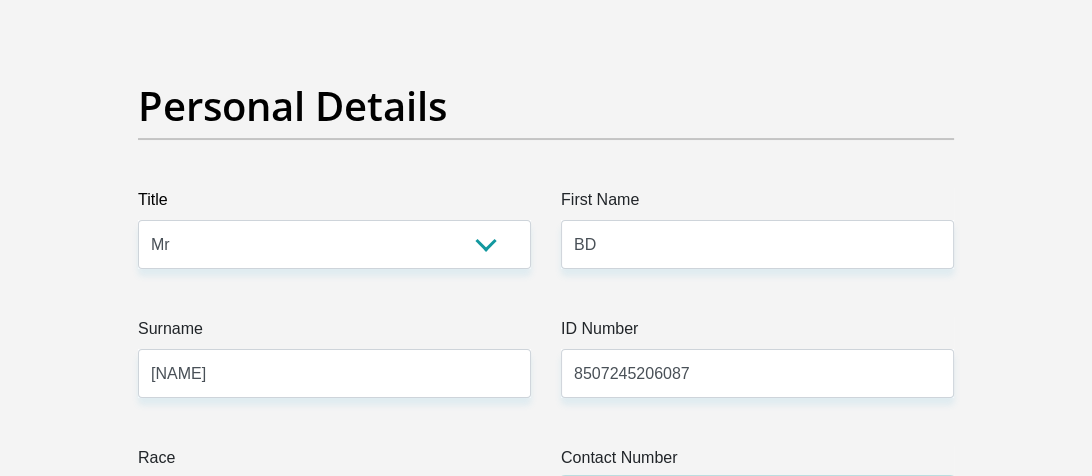 type on "0767410751" 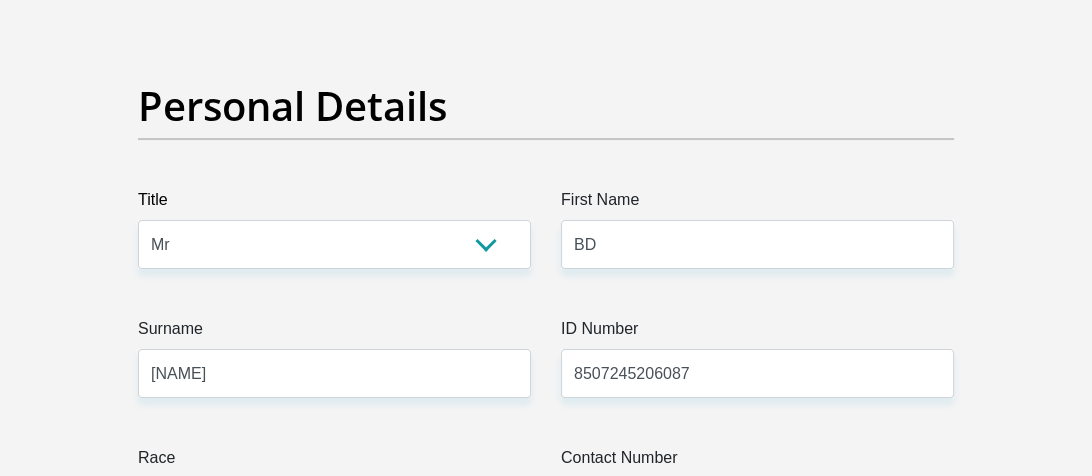 select on "ZAF" 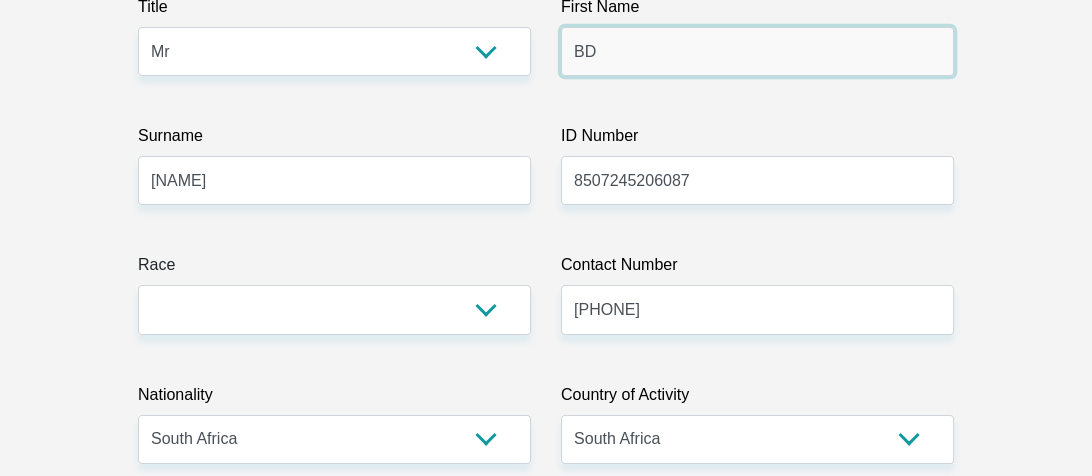 scroll, scrollTop: 400, scrollLeft: 0, axis: vertical 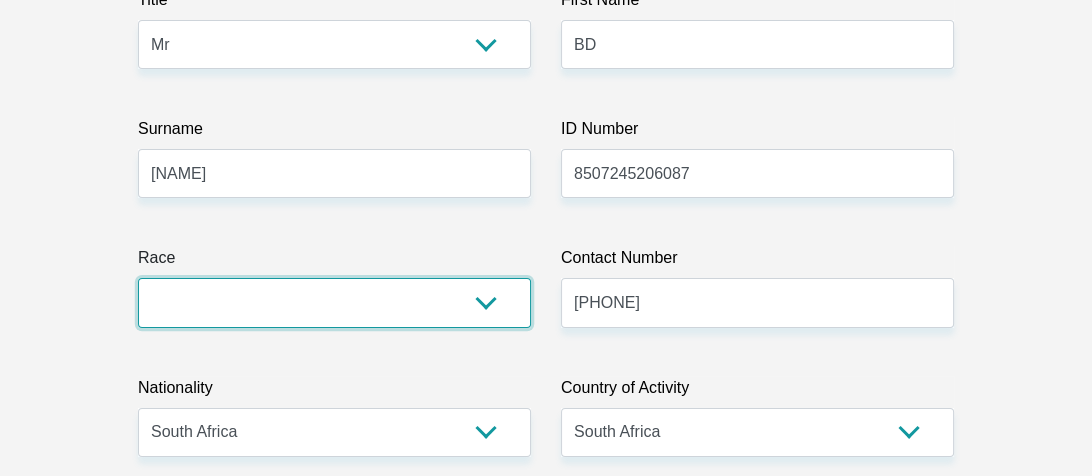 click on "Black
Coloured
Indian
White
Other" at bounding box center (334, 302) 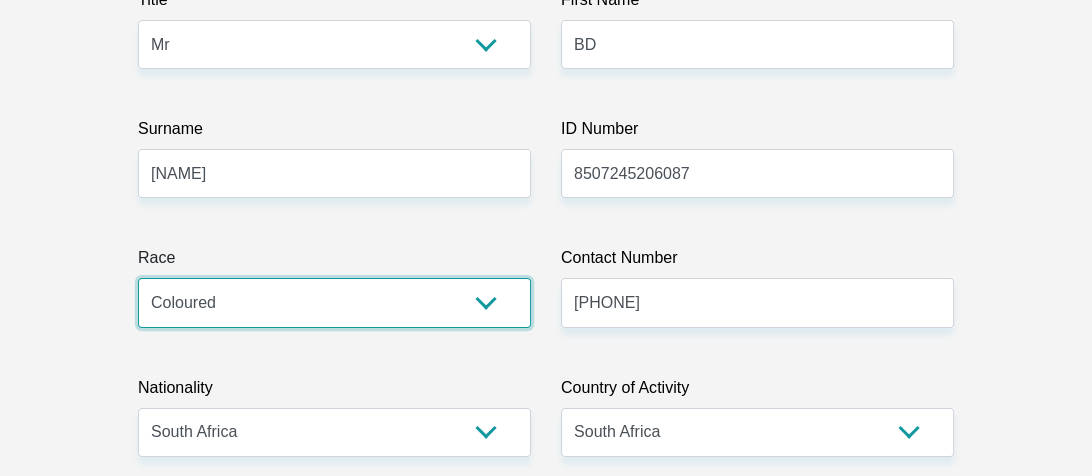 click on "Black
Coloured
Indian
White
Other" at bounding box center [334, 302] 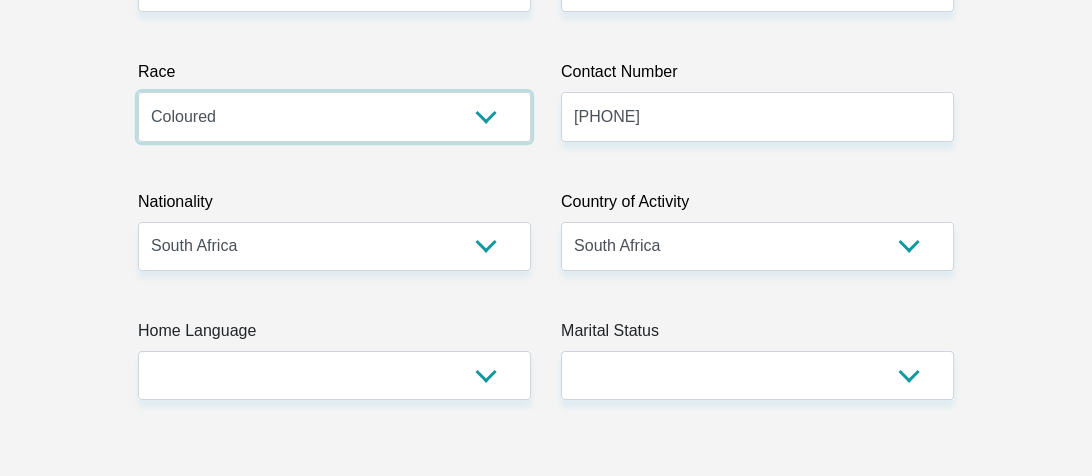 scroll, scrollTop: 600, scrollLeft: 0, axis: vertical 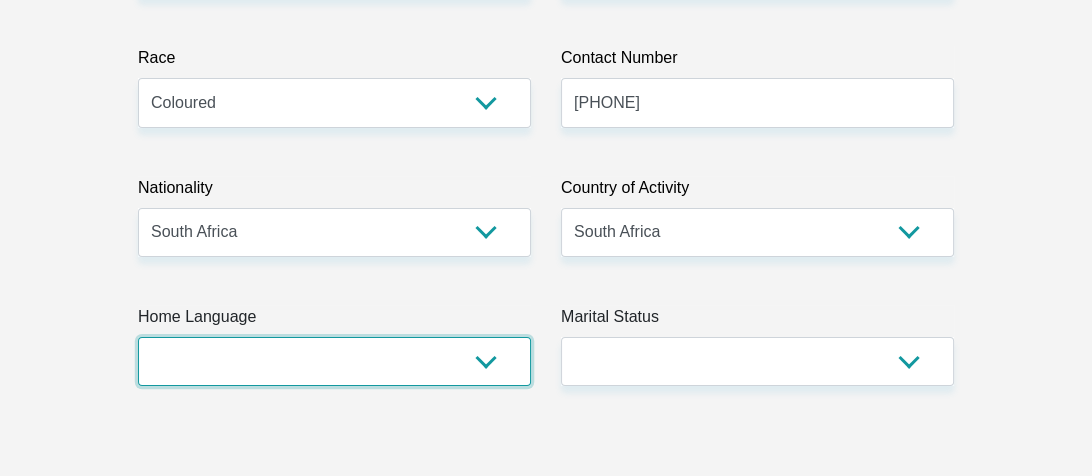 drag, startPoint x: 491, startPoint y: 361, endPoint x: 483, endPoint y: 349, distance: 14.422205 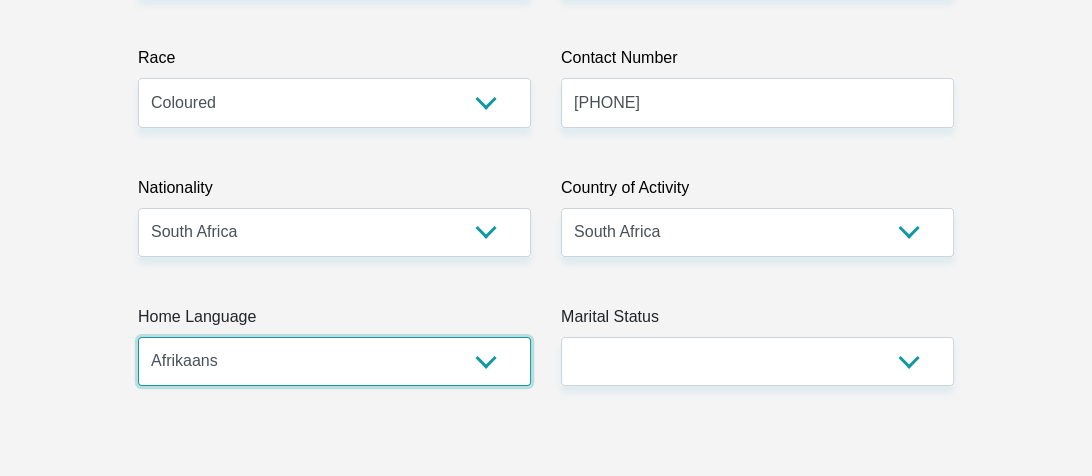 click on "Afrikaans
English
Sepedi
South Ndebele
Southern Sotho
Swati
Tsonga
Tswana
Venda
Xhosa
Zulu
Other" at bounding box center [334, 361] 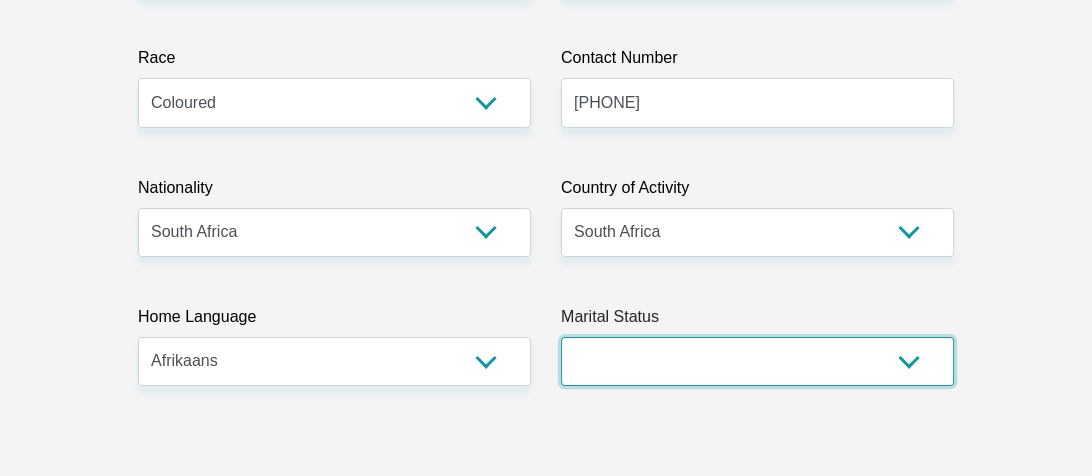 click on "Married ANC
Single
Divorced
Widowed
Married COP or Customary Law" at bounding box center [757, 361] 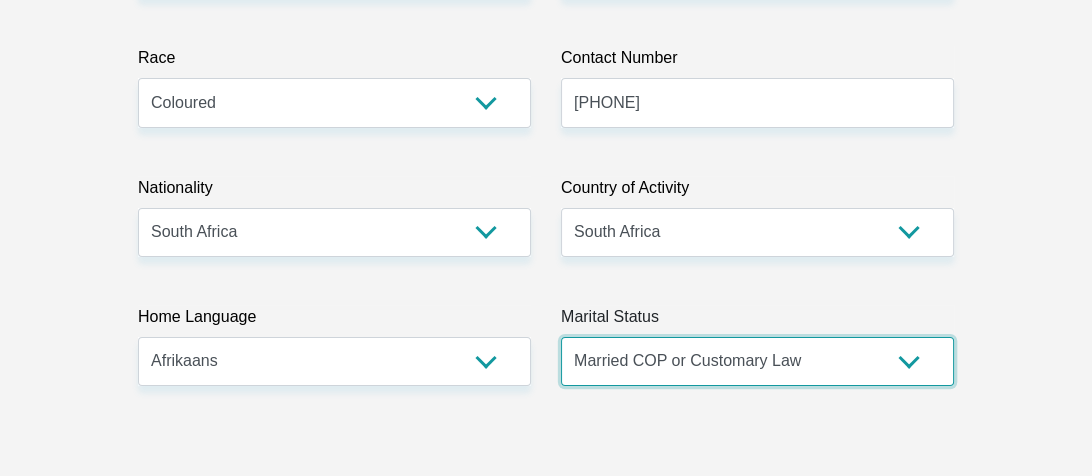 click on "Married ANC
Single
Divorced
Widowed
Married COP or Customary Law" at bounding box center [757, 361] 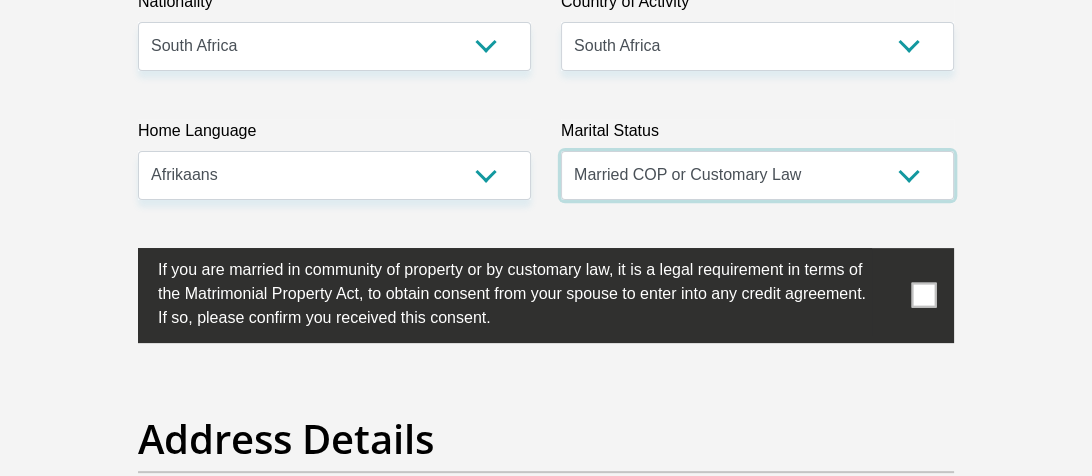 scroll, scrollTop: 800, scrollLeft: 0, axis: vertical 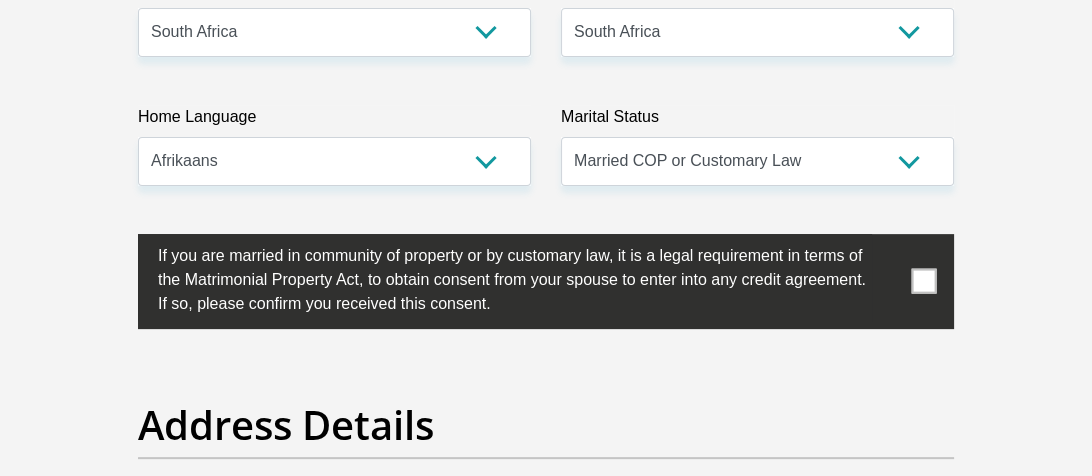 click at bounding box center (924, 281) 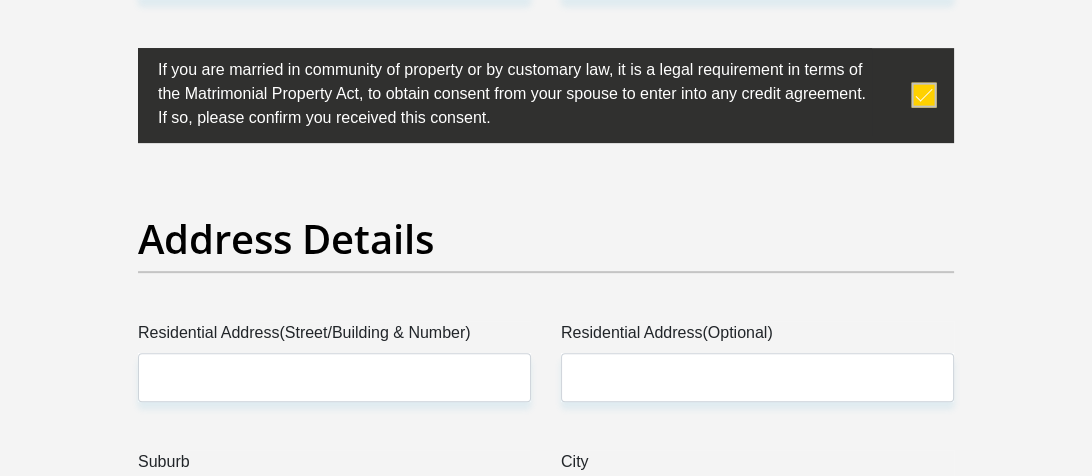 scroll, scrollTop: 1000, scrollLeft: 0, axis: vertical 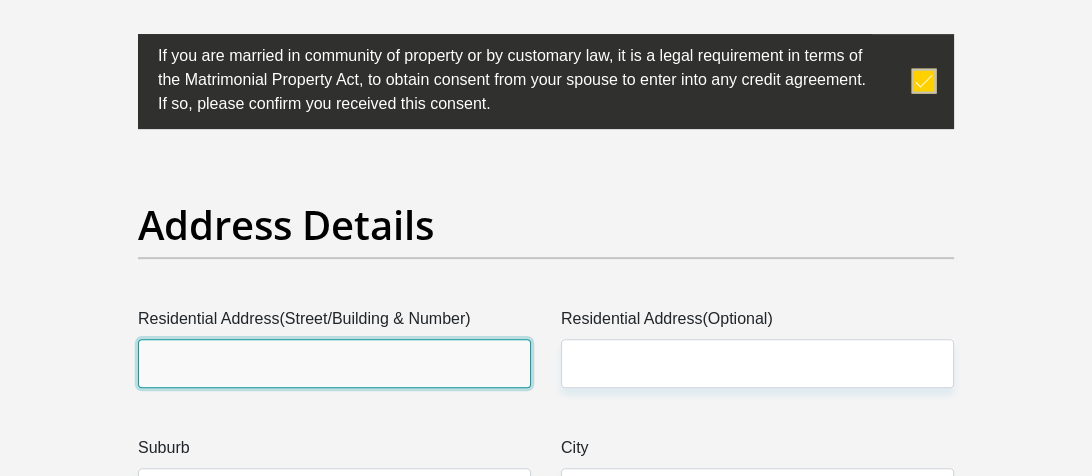click on "Residential Address(Street/Building & Number)" at bounding box center [334, 363] 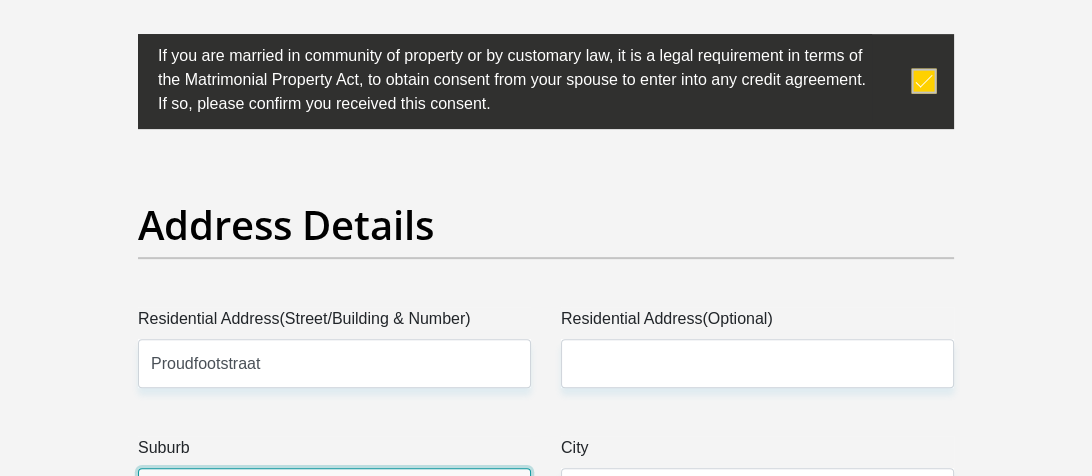 type on "Northern Cape - Prieska" 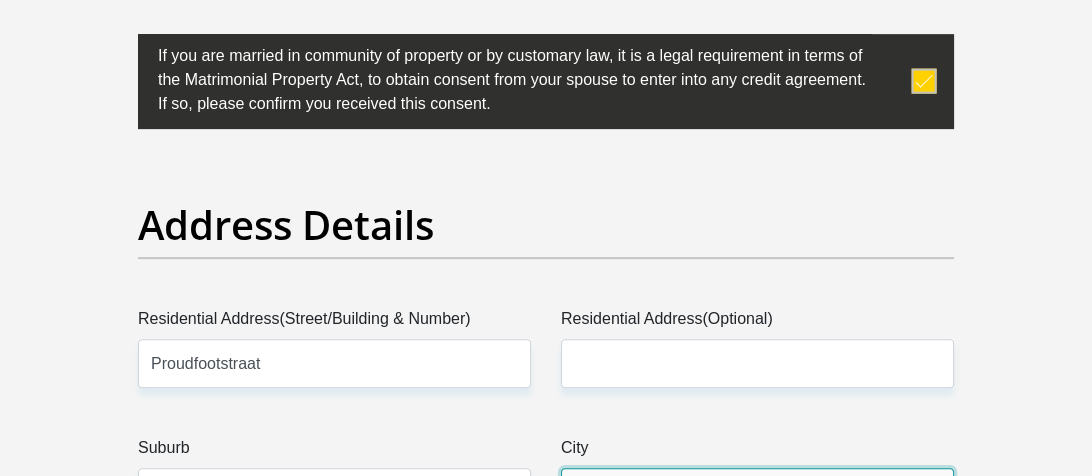type on "Northern Cape - Prieska" 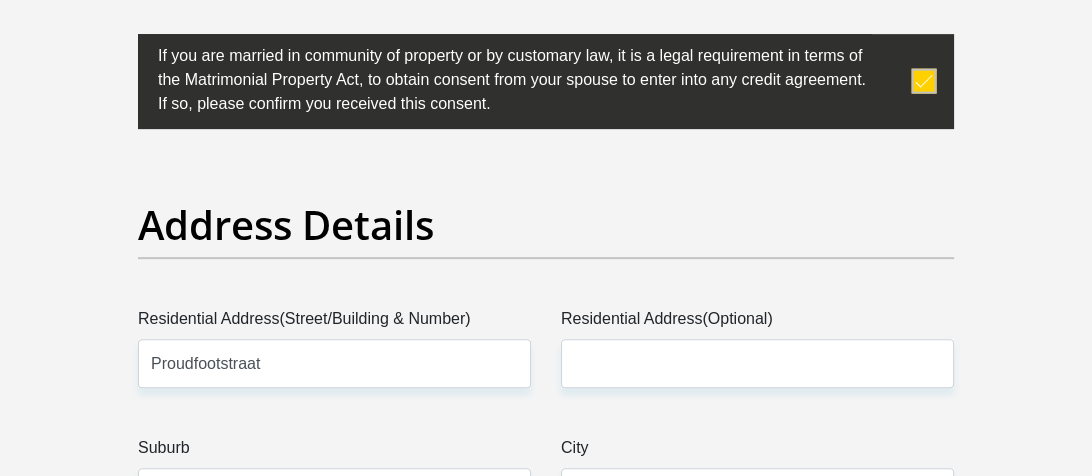type on "8940" 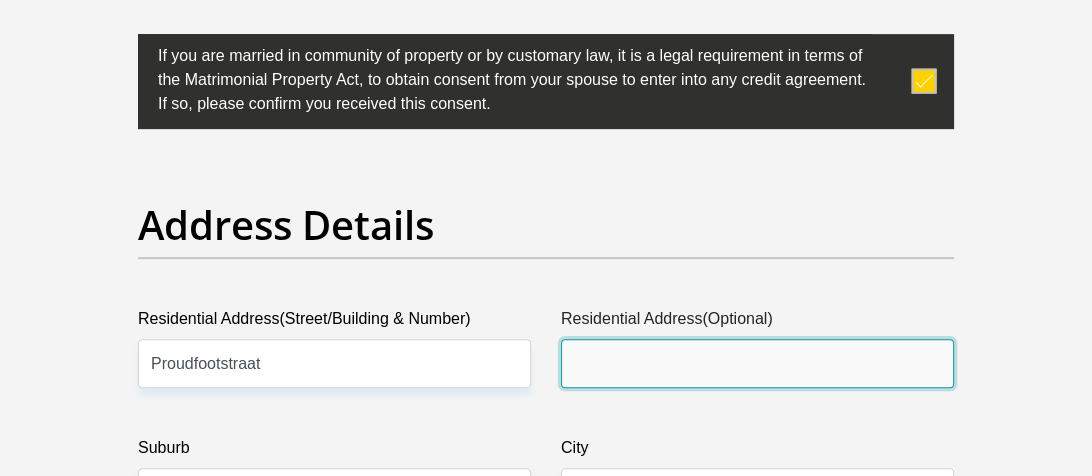 click on "Residential Address(Optional)" at bounding box center [757, 363] 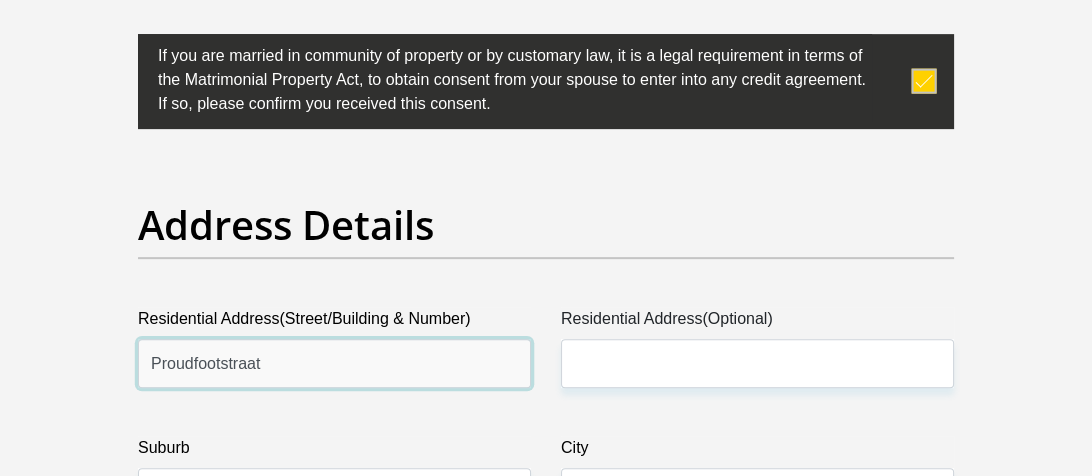 drag, startPoint x: 307, startPoint y: 359, endPoint x: 148, endPoint y: 361, distance: 159.01257 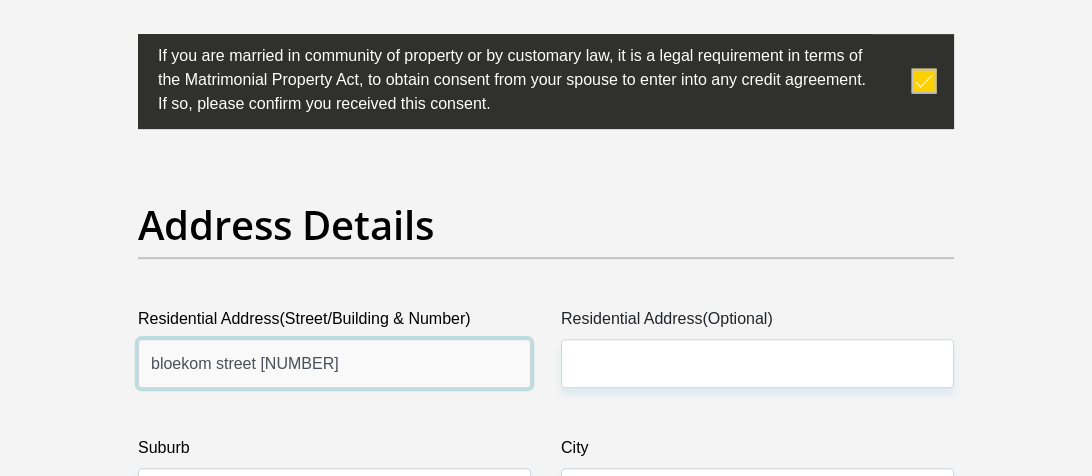 type on "bloekom street 29" 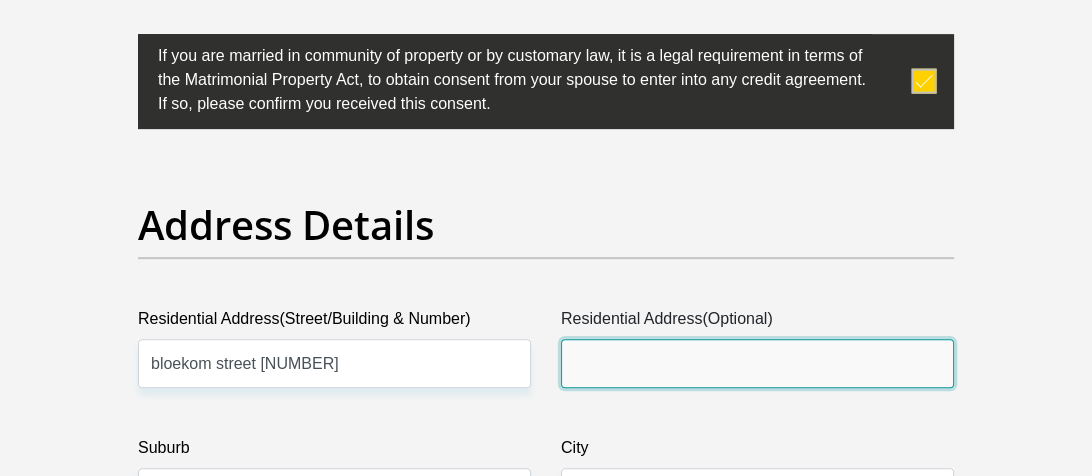 click on "Residential Address(Optional)" at bounding box center (757, 363) 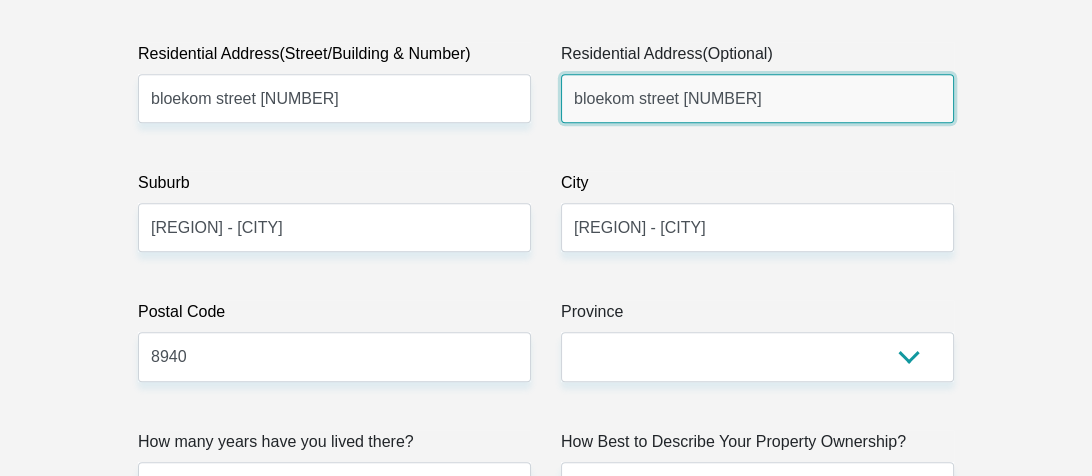 scroll, scrollTop: 1300, scrollLeft: 0, axis: vertical 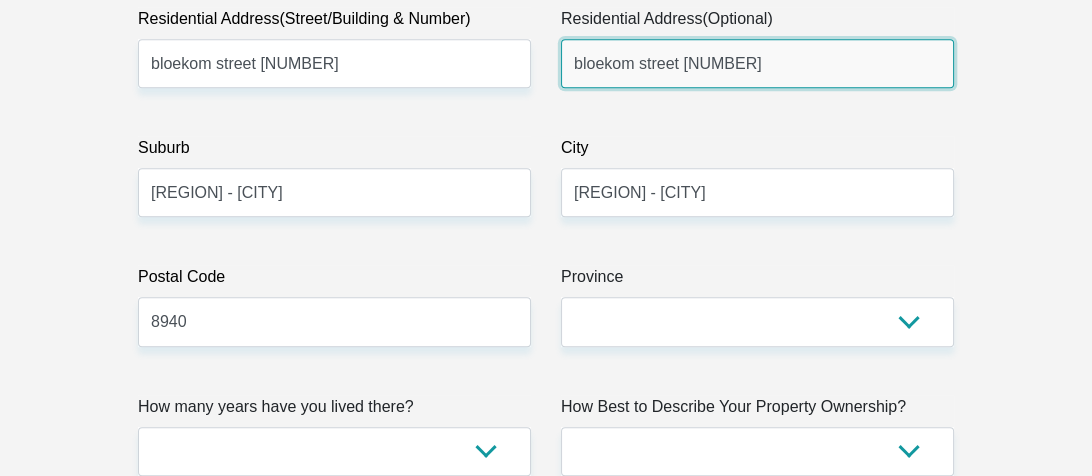 type on "bloekom street 29" 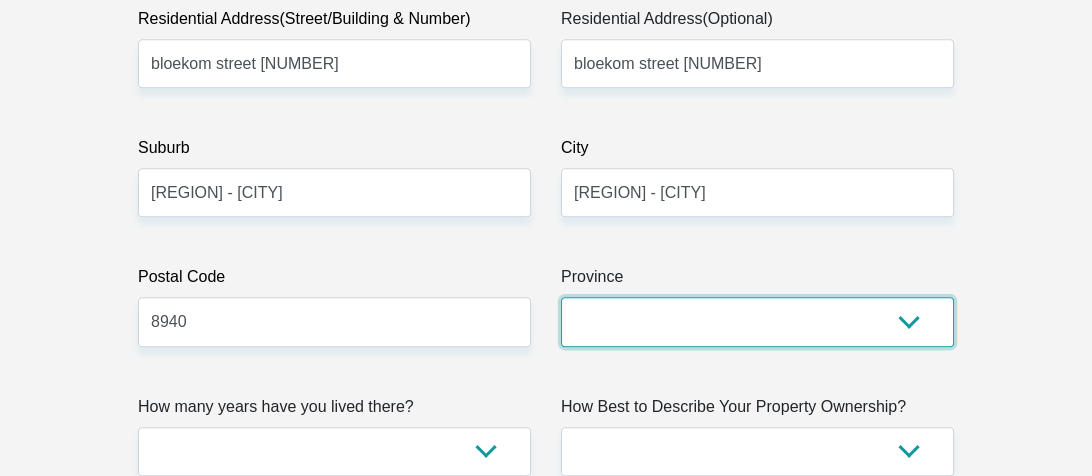 click on "Eastern Cape
Free State
Gauteng
KwaZulu-Natal
Limpopo
Mpumalanga
Northern Cape
North West
Western Cape" at bounding box center (757, 321) 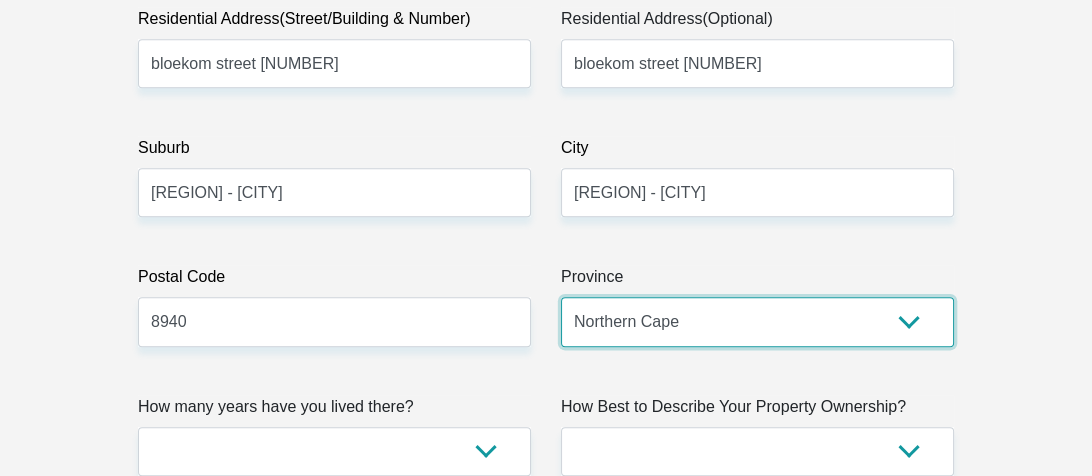 click on "Eastern Cape
Free State
Gauteng
KwaZulu-Natal
Limpopo
Mpumalanga
Northern Cape
North West
Western Cape" at bounding box center (757, 321) 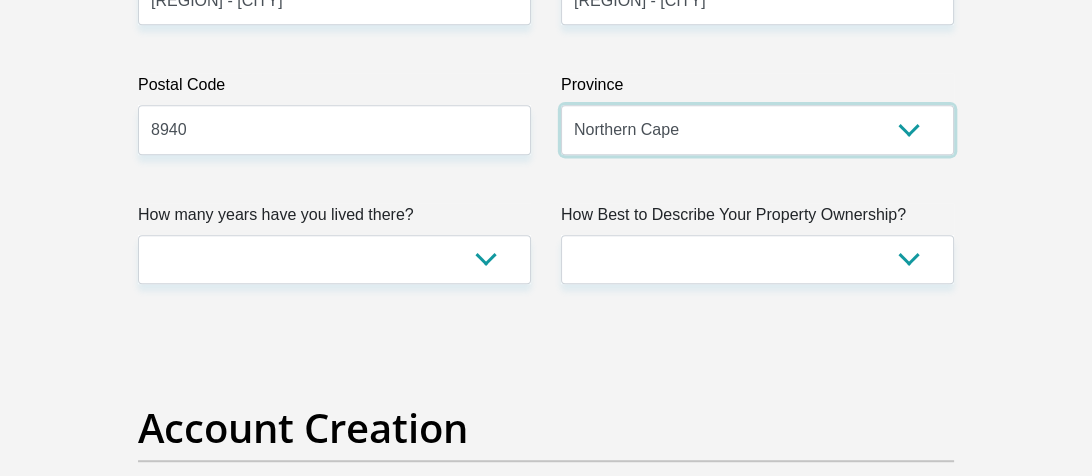 scroll, scrollTop: 1500, scrollLeft: 0, axis: vertical 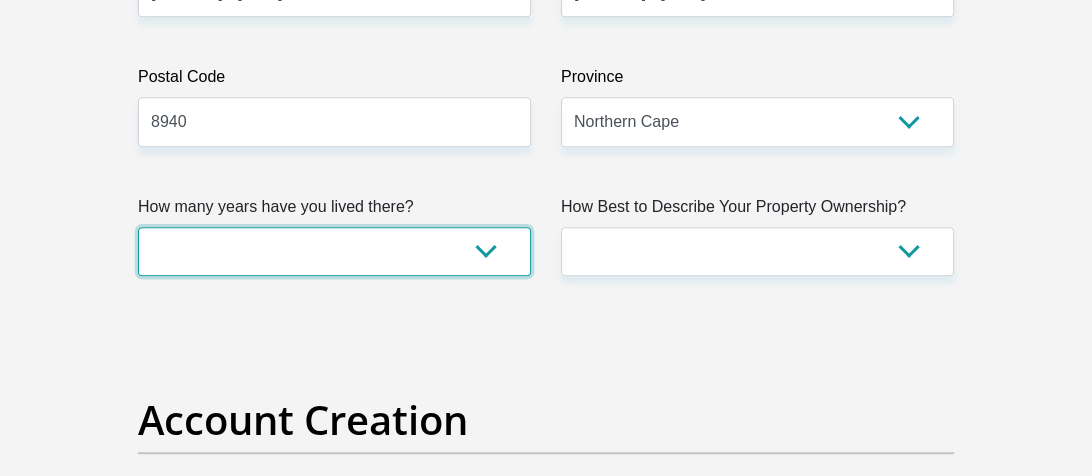click on "less than 1 year
1-3 years
3-5 years
5+ years" at bounding box center (334, 251) 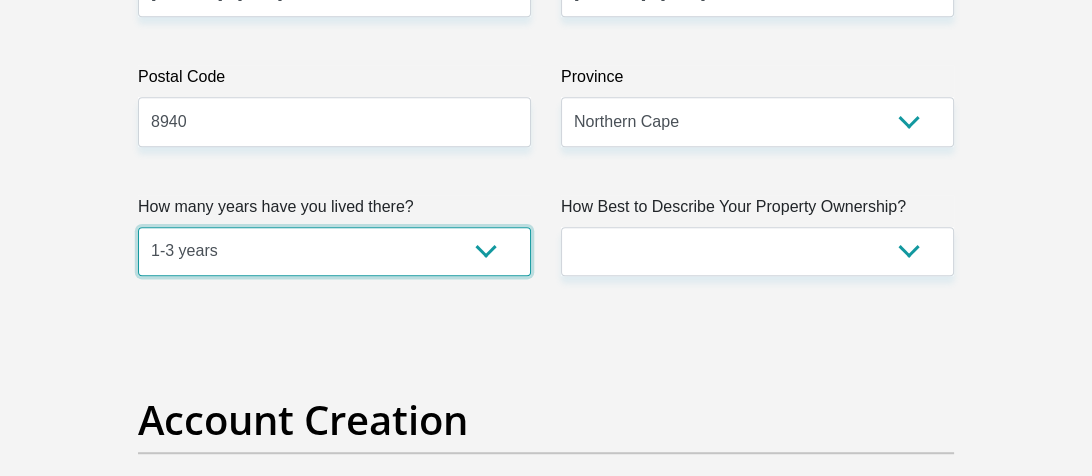 click on "less than 1 year
1-3 years
3-5 years
5+ years" at bounding box center (334, 251) 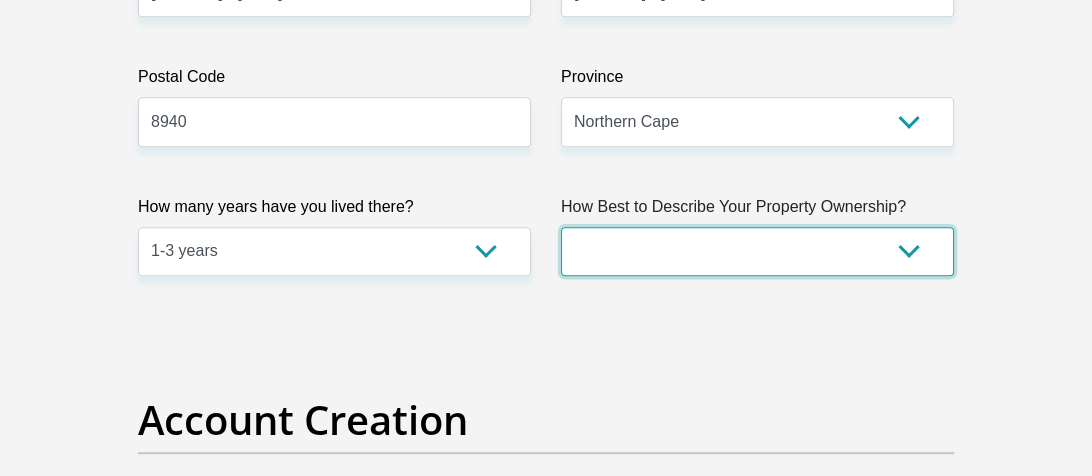 click on "Owned
Rented
Family Owned
Company Dwelling" at bounding box center (757, 251) 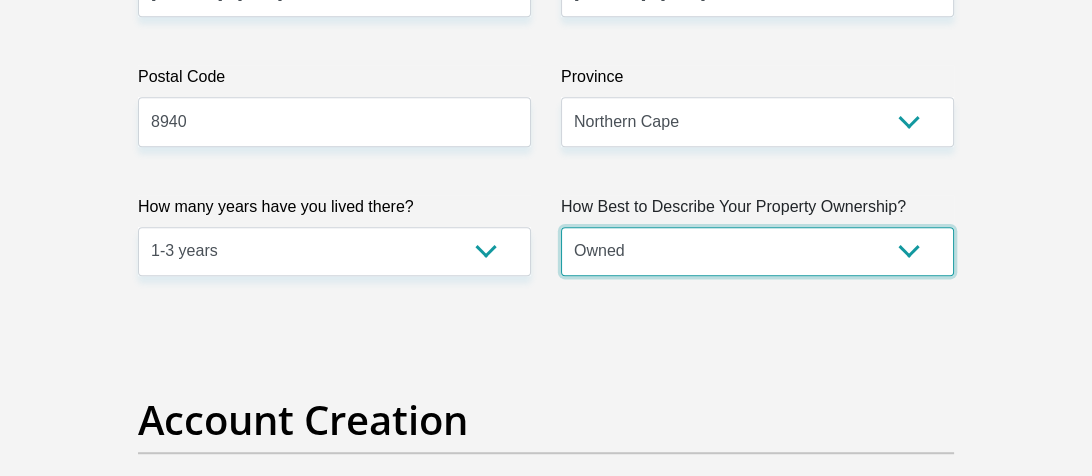 click on "Owned
Rented
Family Owned
Company Dwelling" at bounding box center [757, 251] 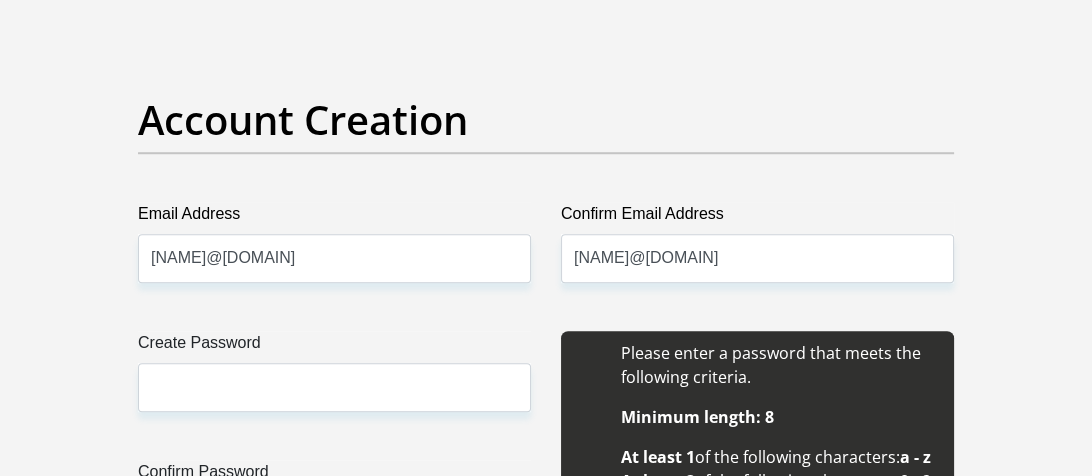 scroll, scrollTop: 1900, scrollLeft: 0, axis: vertical 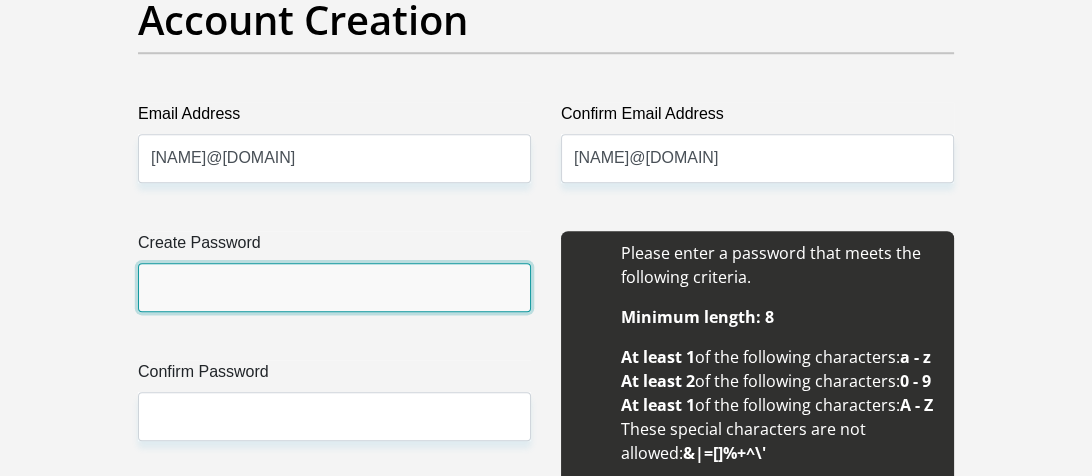 click on "Create Password" at bounding box center (334, 287) 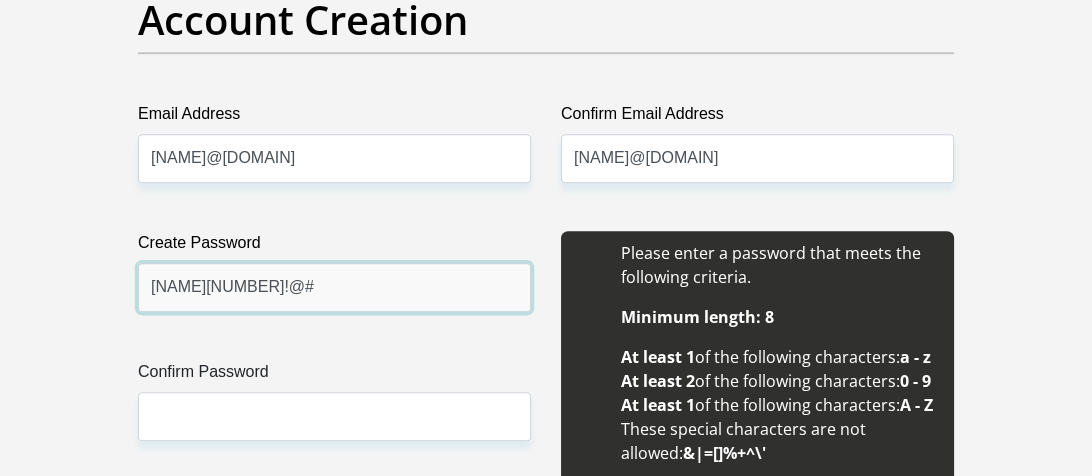 type on "Bradley123!@#" 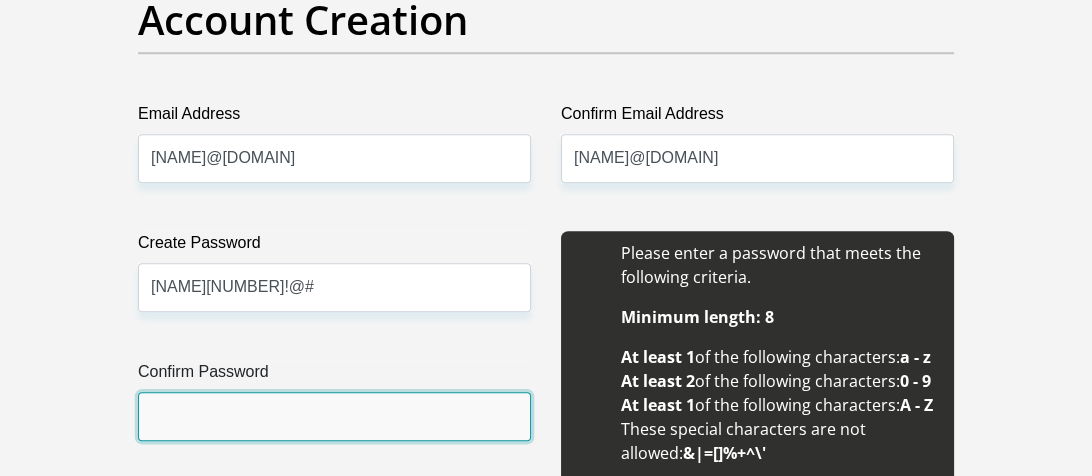 click on "Confirm Password" at bounding box center [334, 416] 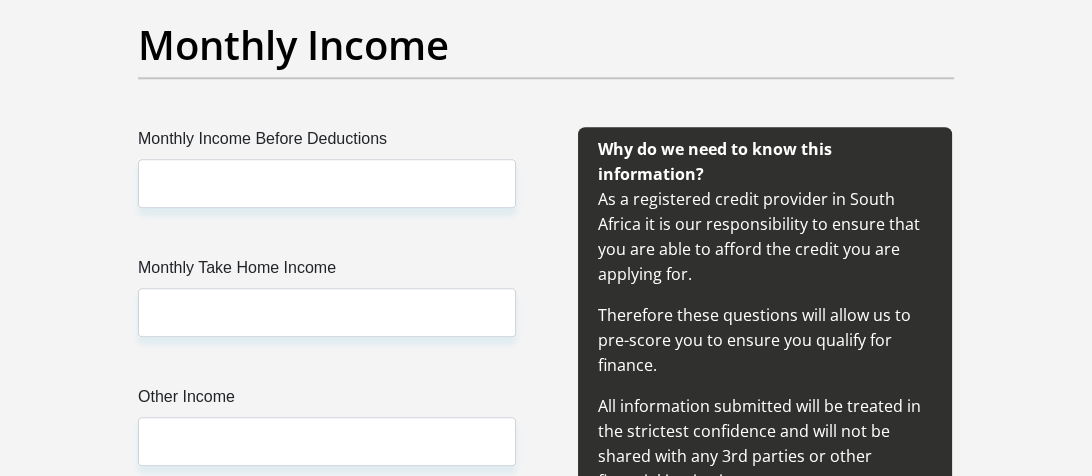 scroll, scrollTop: 2500, scrollLeft: 0, axis: vertical 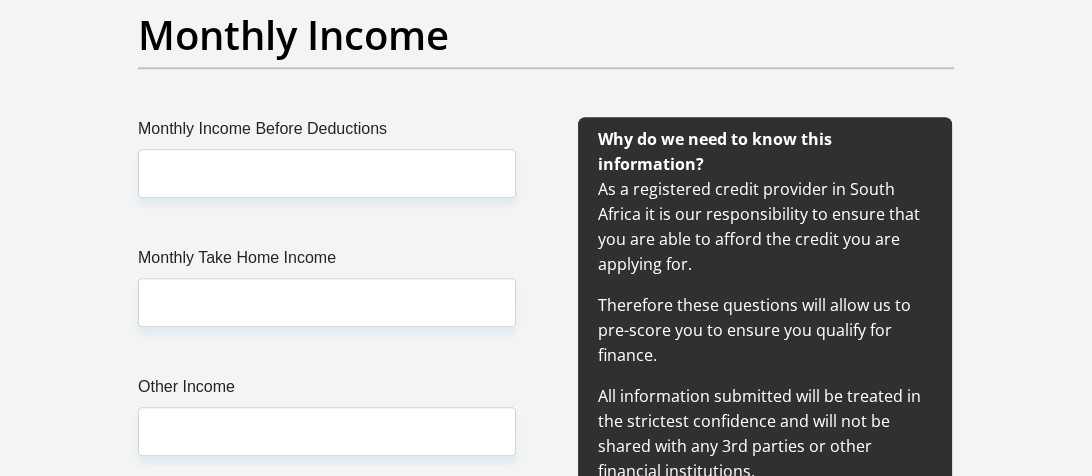 type on "Bradley123!@#" 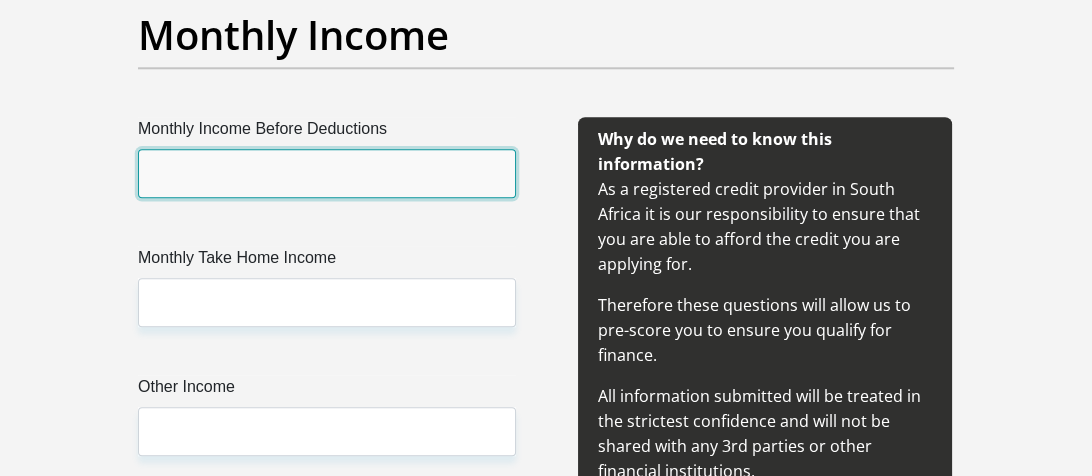 click on "Monthly Income Before Deductions" at bounding box center (327, 173) 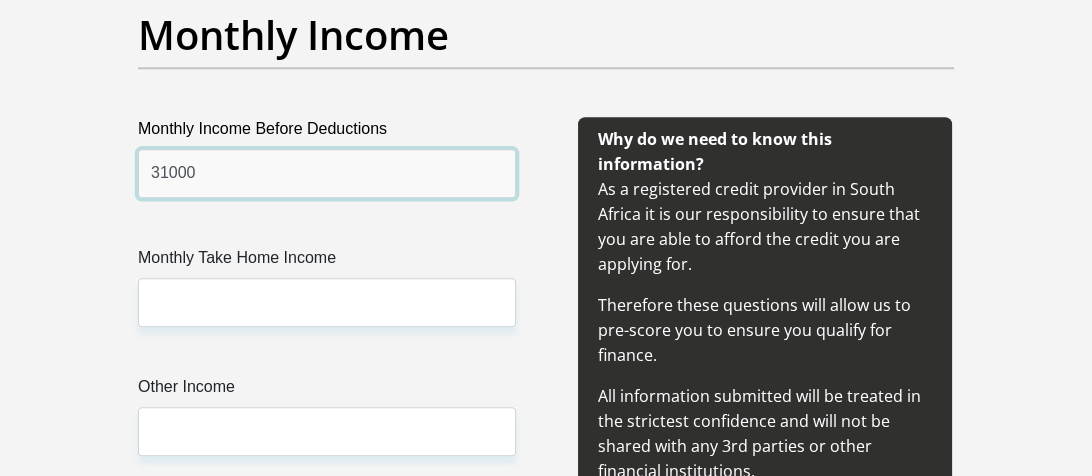 click on "31000" at bounding box center [327, 173] 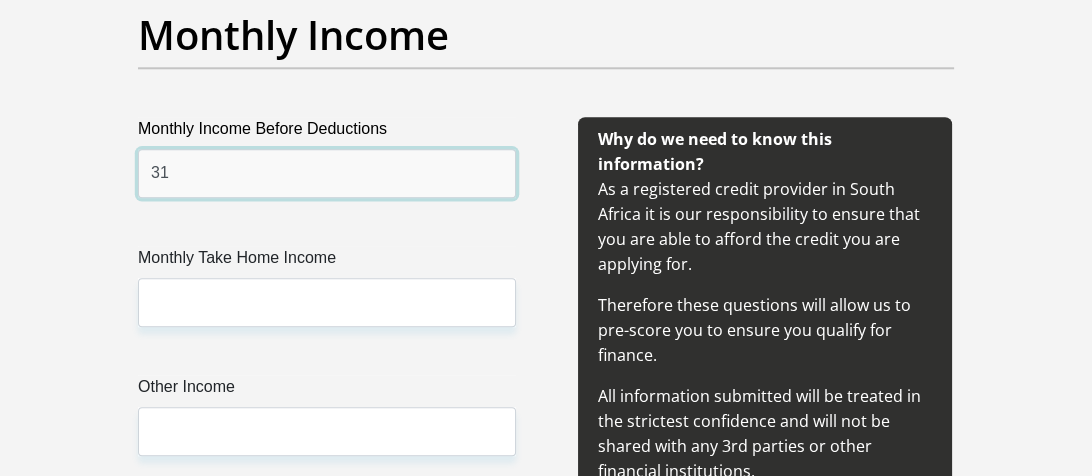 type on "3" 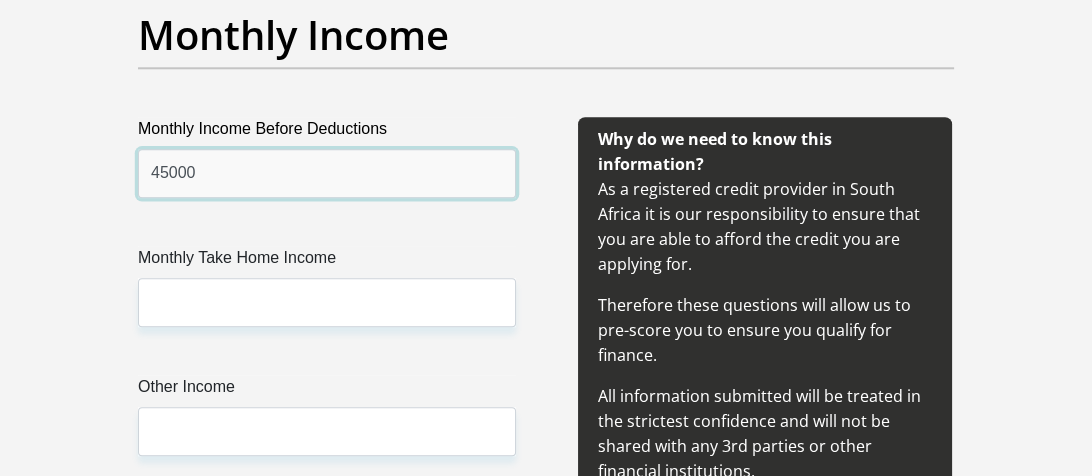 type on "45000" 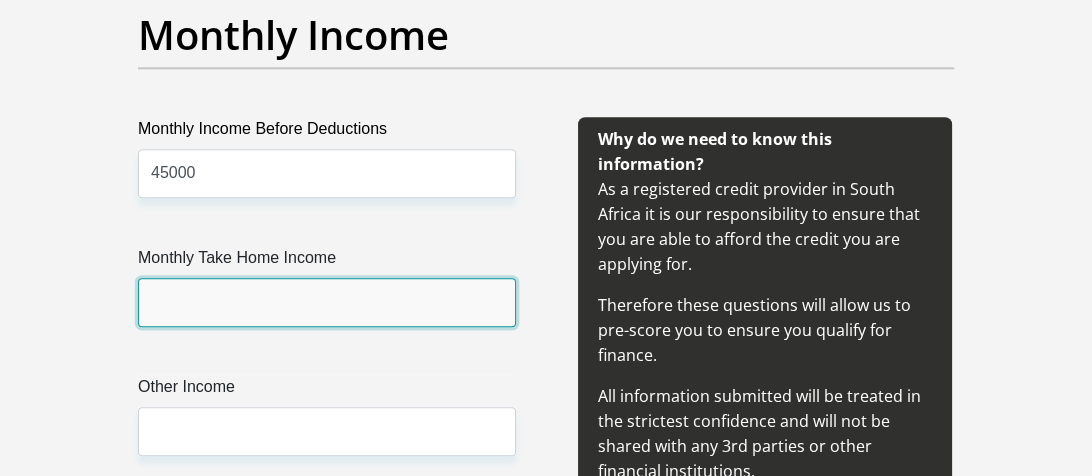 click on "Monthly Take Home Income" at bounding box center [327, 302] 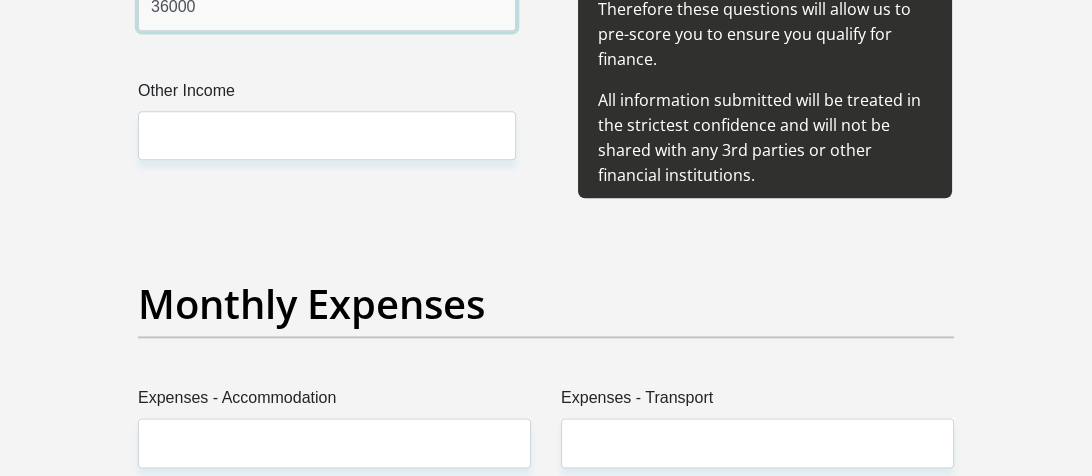scroll, scrollTop: 2800, scrollLeft: 0, axis: vertical 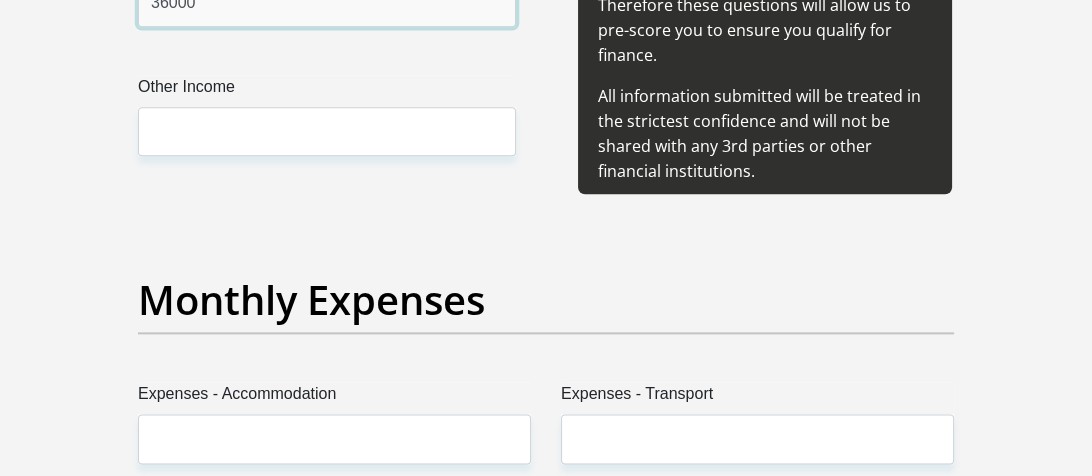 type on "36000" 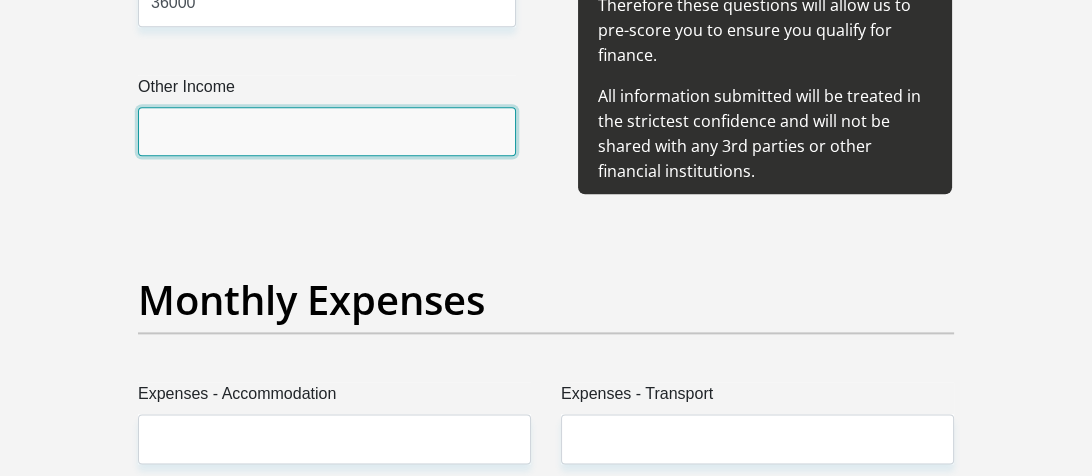 click on "Other Income" at bounding box center [327, 131] 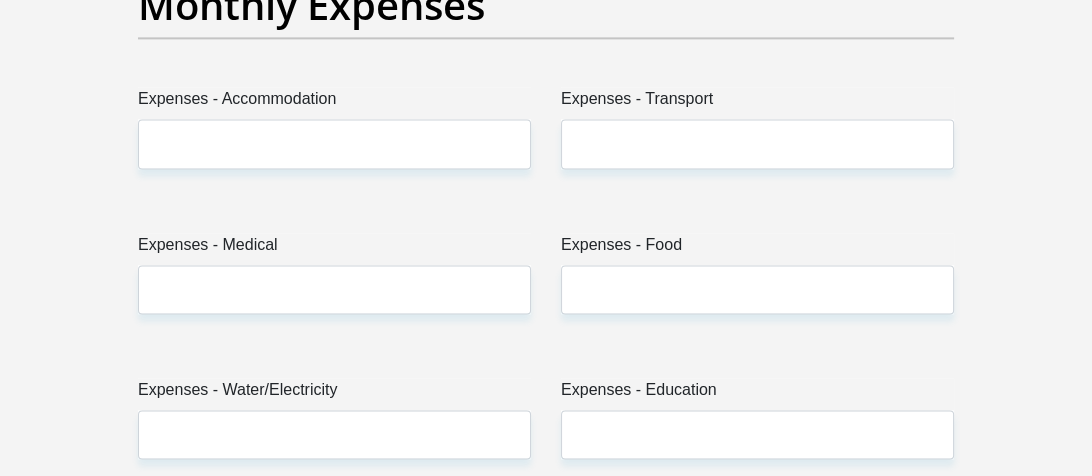 scroll, scrollTop: 3100, scrollLeft: 0, axis: vertical 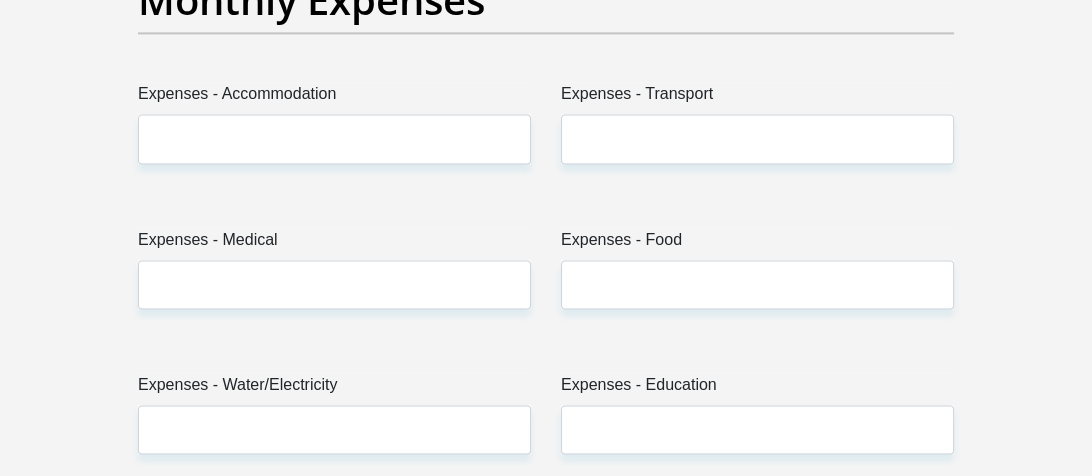 type on "0" 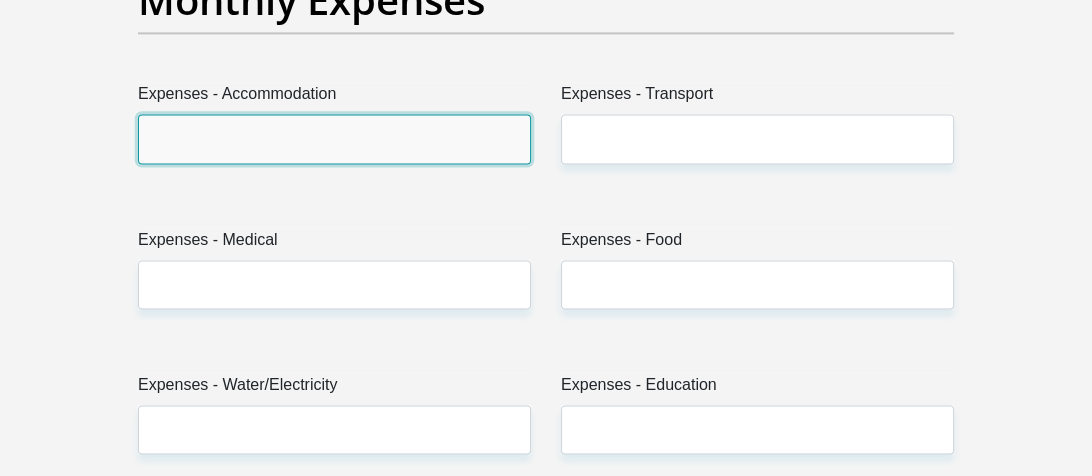 click on "Expenses - Accommodation" at bounding box center [334, 138] 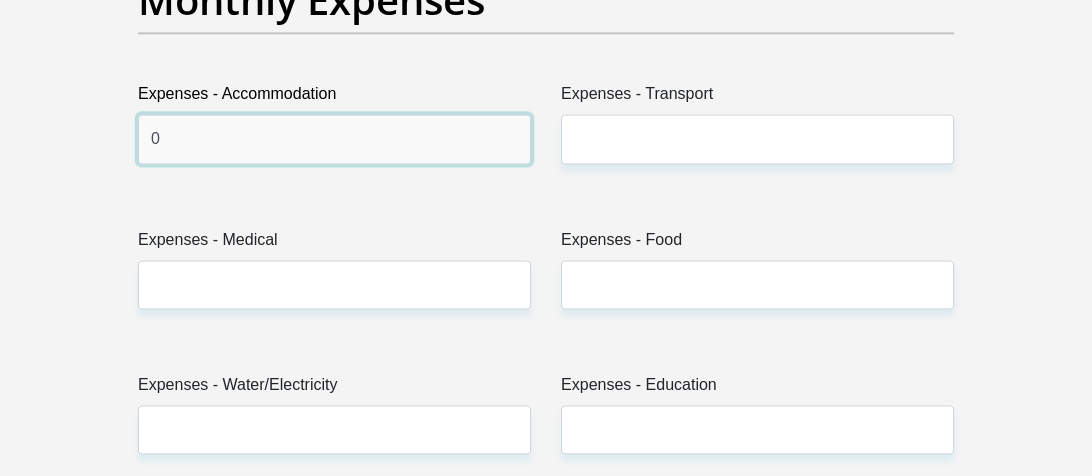 type on "0" 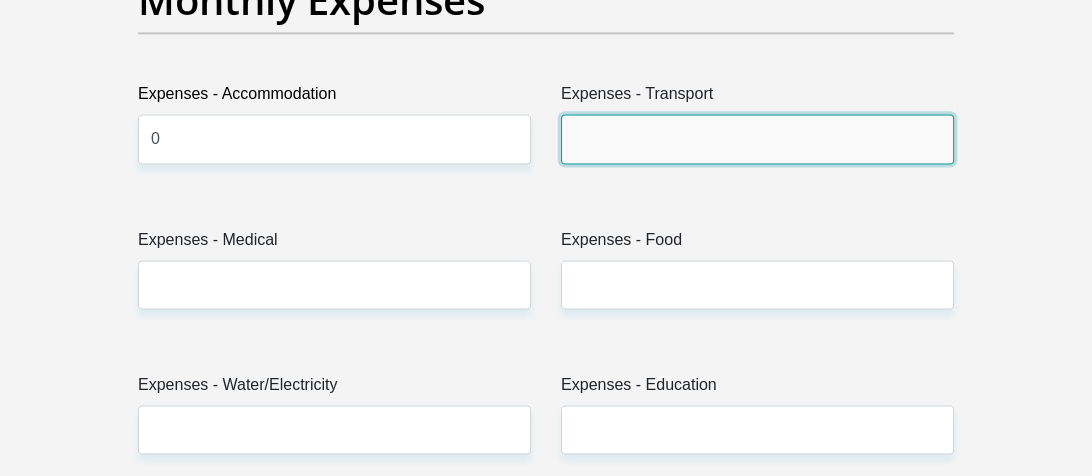 click on "Expenses - Transport" at bounding box center [757, 138] 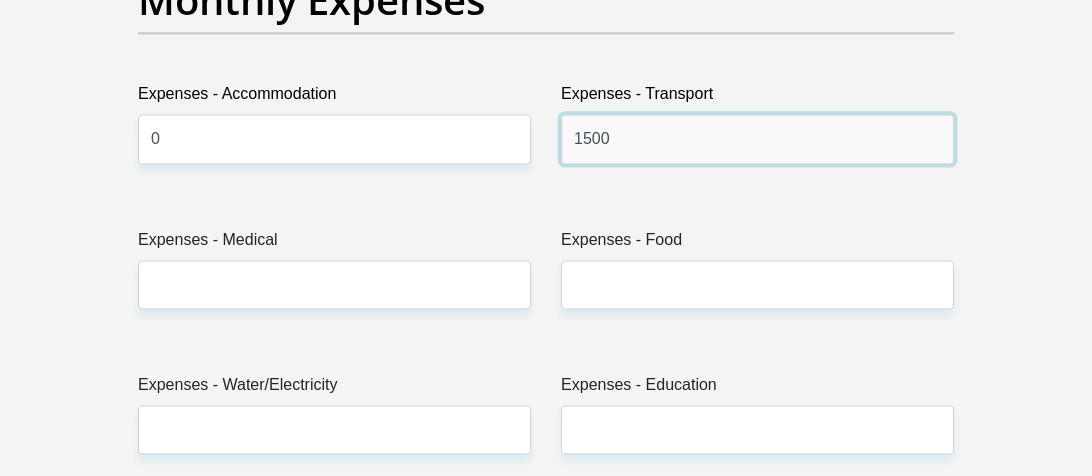 type on "1500" 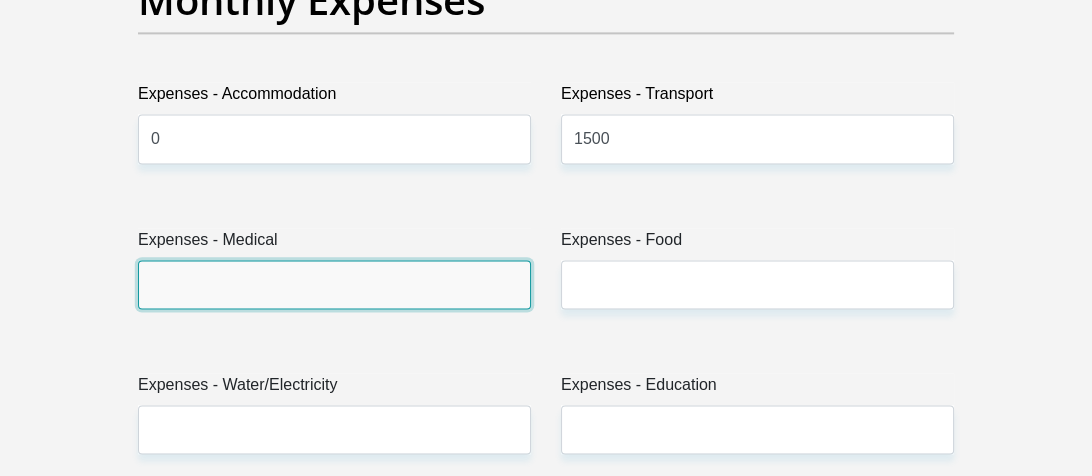 click on "Expenses - Medical" at bounding box center (334, 284) 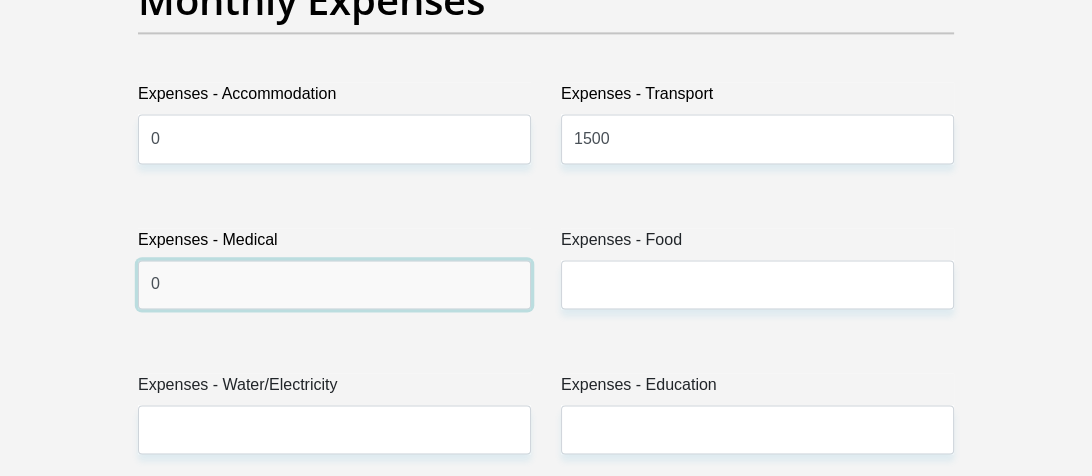 type on "0" 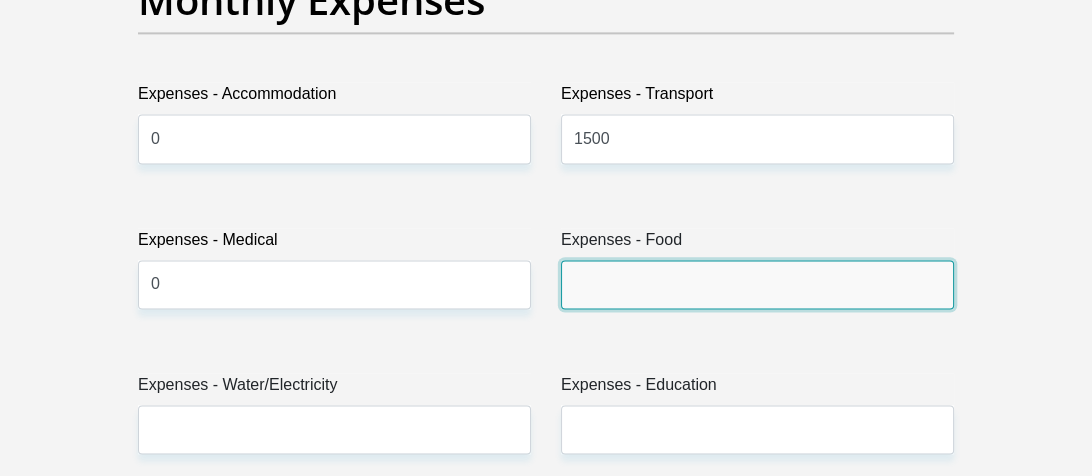 click on "Expenses - Food" at bounding box center (757, 284) 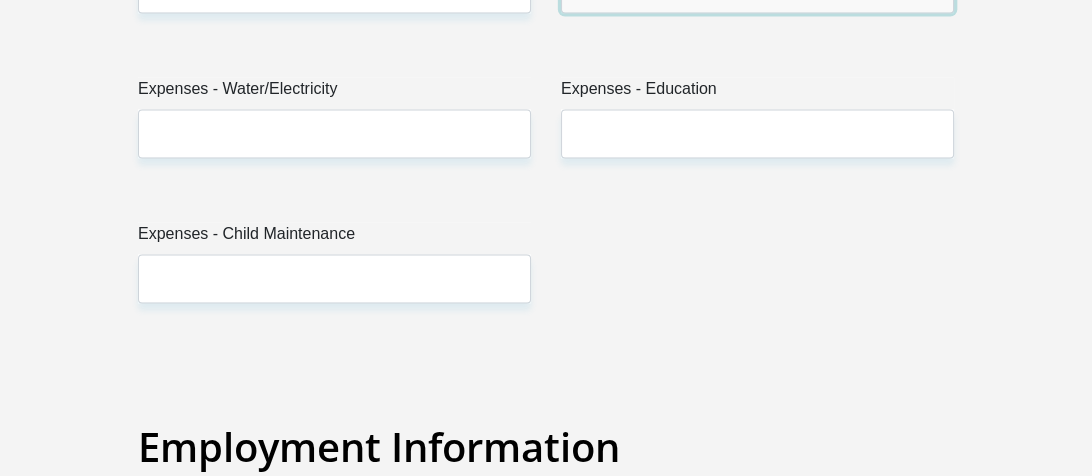 scroll, scrollTop: 3400, scrollLeft: 0, axis: vertical 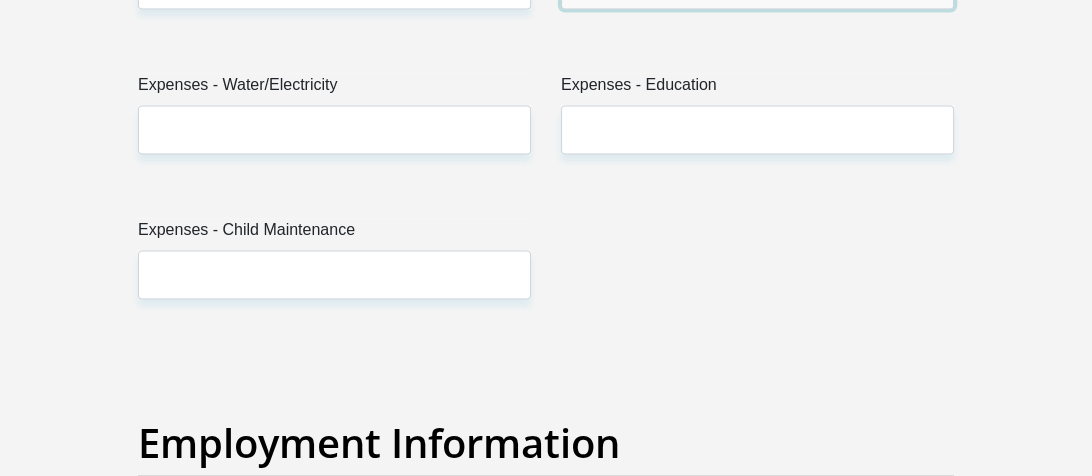 type on "2000" 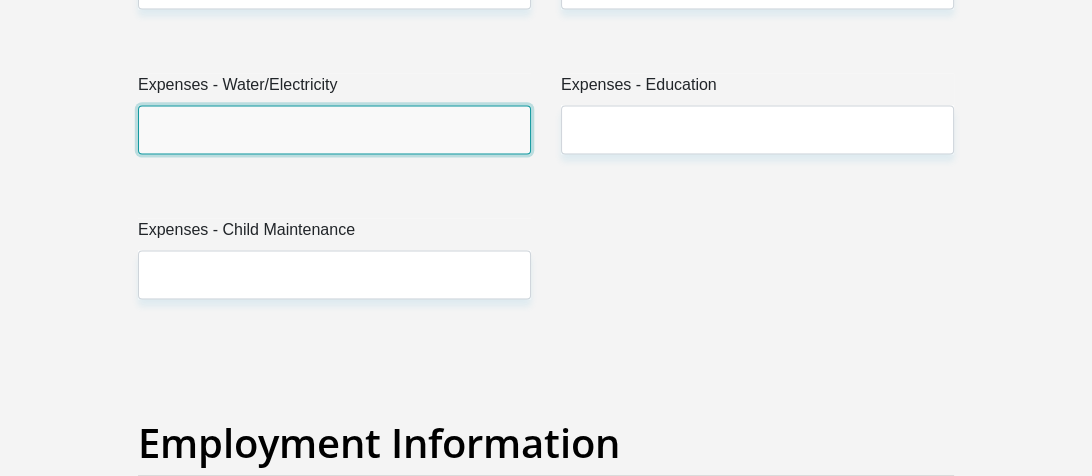click on "Expenses - Water/Electricity" at bounding box center [334, 129] 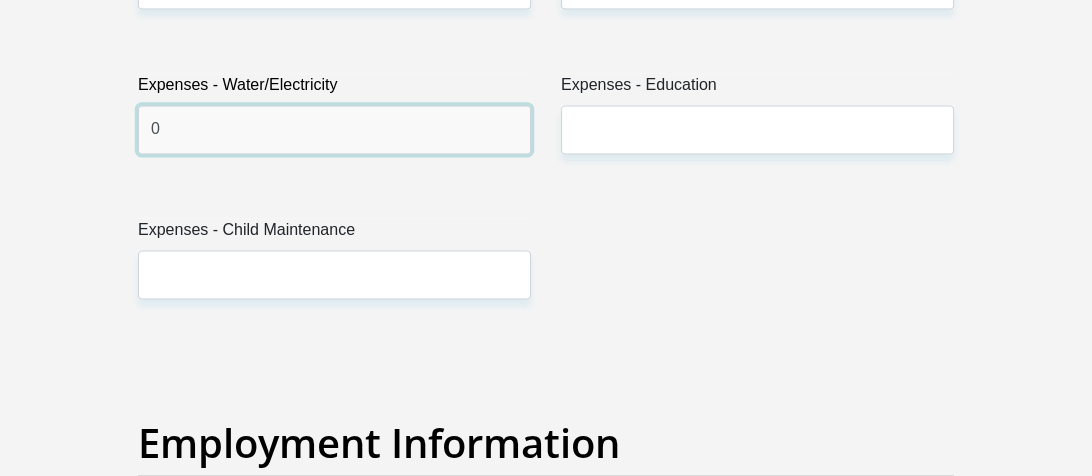 type on "0" 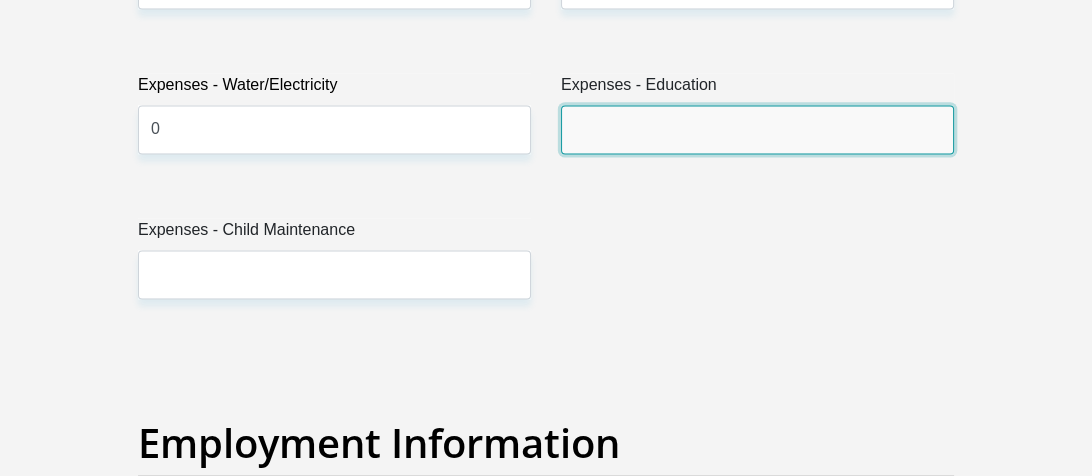 click on "Expenses - Education" at bounding box center [757, 129] 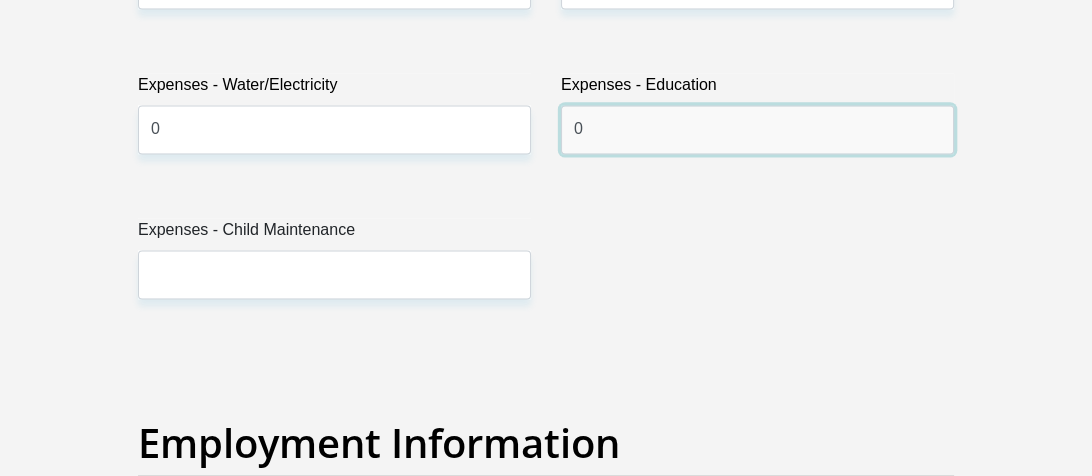 type on "0" 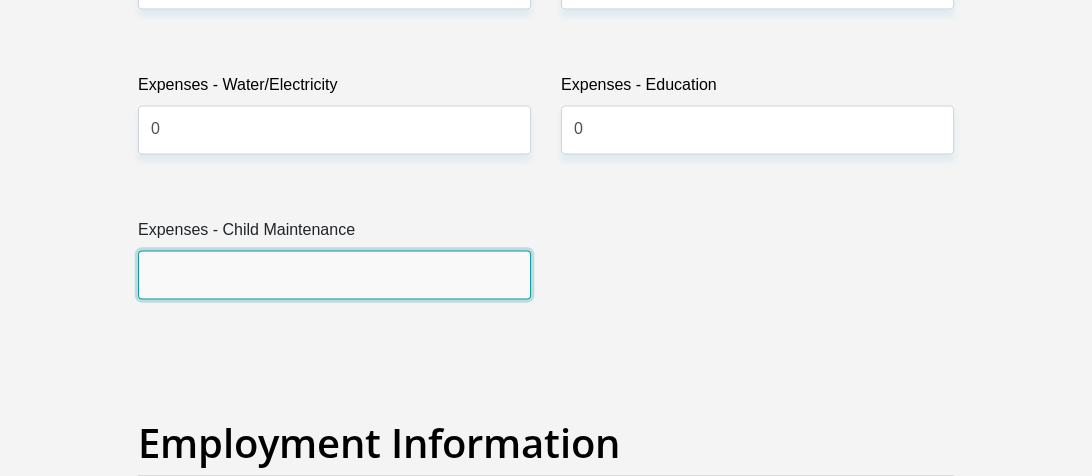 click on "Expenses - Child Maintenance" at bounding box center [334, 274] 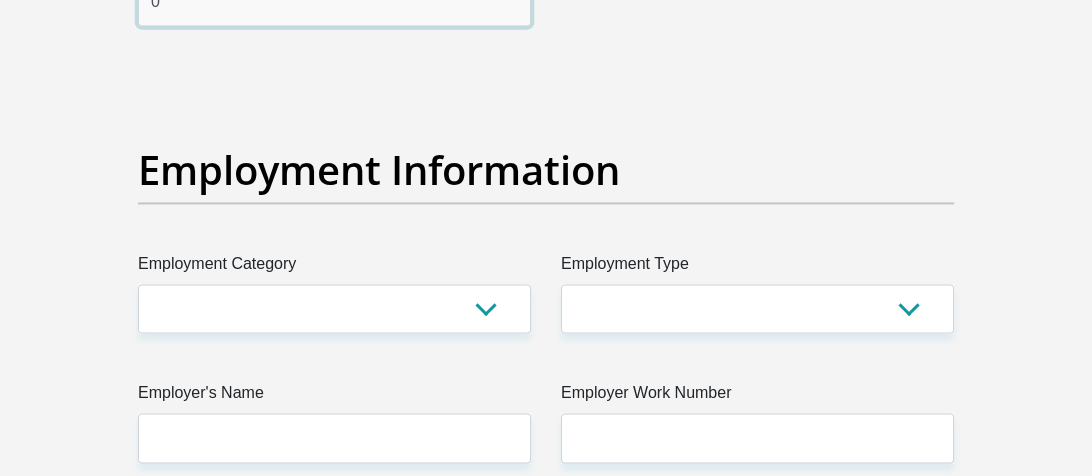 scroll, scrollTop: 3700, scrollLeft: 0, axis: vertical 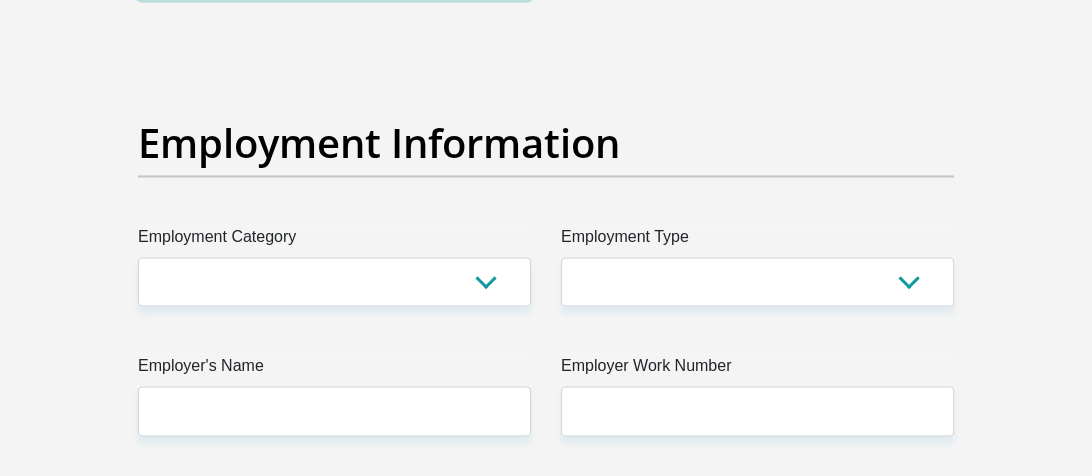 type on "0" 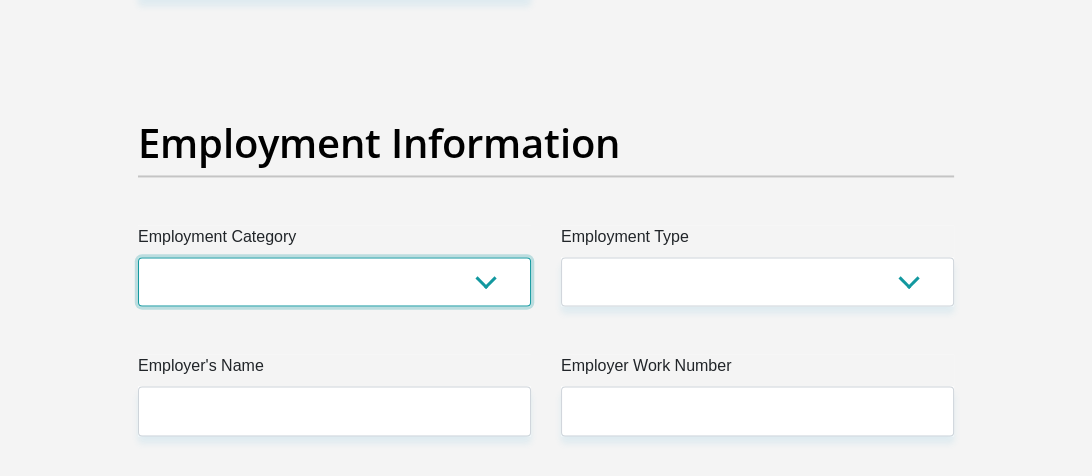click on "AGRICULTURE
ALCOHOL & TOBACCO
CONSTRUCTION MATERIALS
METALLURGY
EQUIPMENT FOR RENEWABLE ENERGY
SPECIALIZED CONTRACTORS
CAR
GAMING (INCL. INTERNET
OTHER WHOLESALE
UNLICENSED PHARMACEUTICALS
CURRENCY EXCHANGE HOUSES
OTHER FINANCIAL INSTITUTIONS & INSURANCE
REAL ESTATE AGENTS
OIL & GAS
OTHER MATERIALS (E.G. IRON ORE)
PRECIOUS STONES & PRECIOUS METALS
POLITICAL ORGANIZATIONS
RELIGIOUS ORGANIZATIONS(NOT SECTS)
ACTI. HAVING BUSINESS DEAL WITH PUBLIC ADMINISTRATION
LAUNDROMATS" at bounding box center [334, 281] 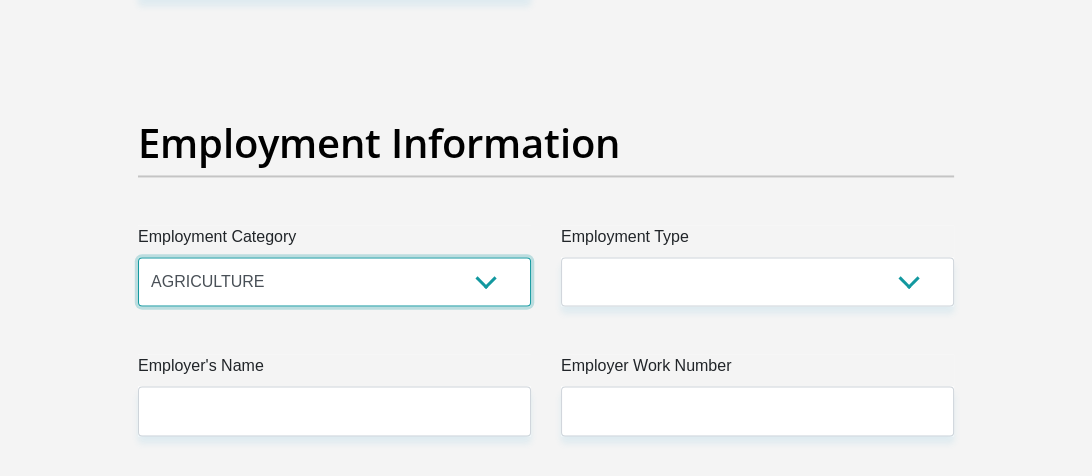 click on "AGRICULTURE
ALCOHOL & TOBACCO
CONSTRUCTION MATERIALS
METALLURGY
EQUIPMENT FOR RENEWABLE ENERGY
SPECIALIZED CONTRACTORS
CAR
GAMING (INCL. INTERNET
OTHER WHOLESALE
UNLICENSED PHARMACEUTICALS
CURRENCY EXCHANGE HOUSES
OTHER FINANCIAL INSTITUTIONS & INSURANCE
REAL ESTATE AGENTS
OIL & GAS
OTHER MATERIALS (E.G. IRON ORE)
PRECIOUS STONES & PRECIOUS METALS
POLITICAL ORGANIZATIONS
RELIGIOUS ORGANIZATIONS(NOT SECTS)
ACTI. HAVING BUSINESS DEAL WITH PUBLIC ADMINISTRATION
LAUNDROMATS" at bounding box center [334, 281] 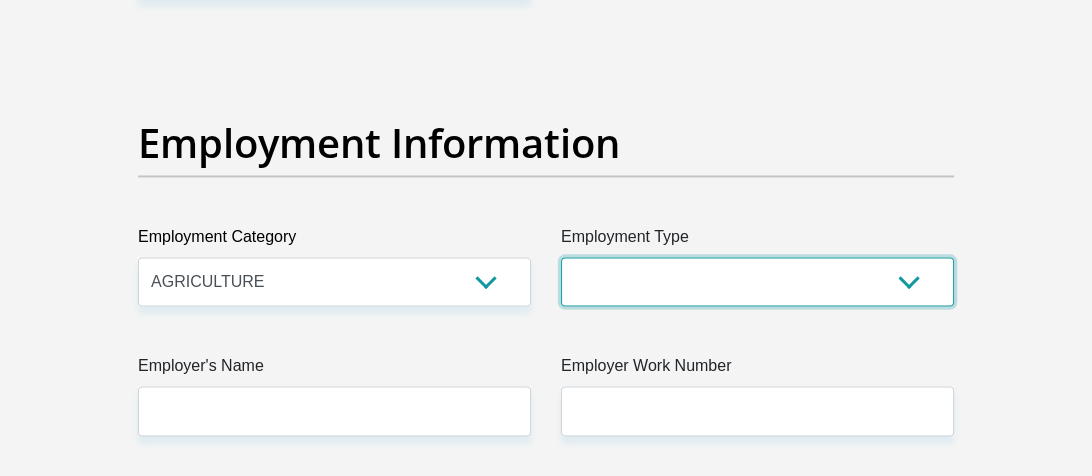 click on "College/Lecturer
Craft Seller
Creative
Driver
Executive
Farmer
Forces - Non Commissioned
Forces - Officer
Hawker
Housewife
Labourer
Licenced Professional
Manager
Miner
Non Licenced Professional
Office Staff/Clerk
Outside Worker
Pensioner
Permanent Teacher
Production/Manufacturing
Sales
Self-Employed
Semi-Professional Worker
Service Industry  Social Worker  Student" at bounding box center (757, 281) 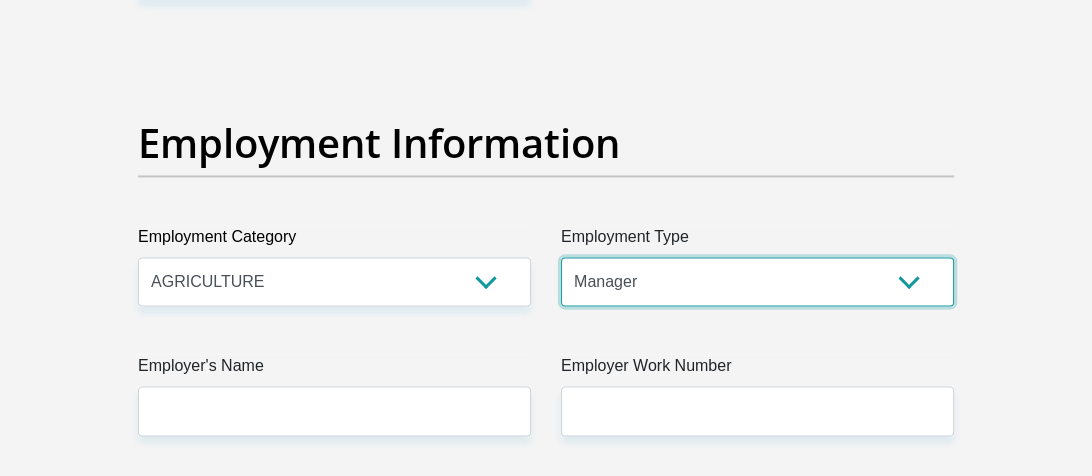click on "College/Lecturer
Craft Seller
Creative
Driver
Executive
Farmer
Forces - Non Commissioned
Forces - Officer
Hawker
Housewife
Labourer
Licenced Professional
Manager
Miner
Non Licenced Professional
Office Staff/Clerk
Outside Worker
Pensioner
Permanent Teacher
Production/Manufacturing
Sales
Self-Employed
Semi-Professional Worker
Service Industry  Social Worker  Student" at bounding box center [757, 281] 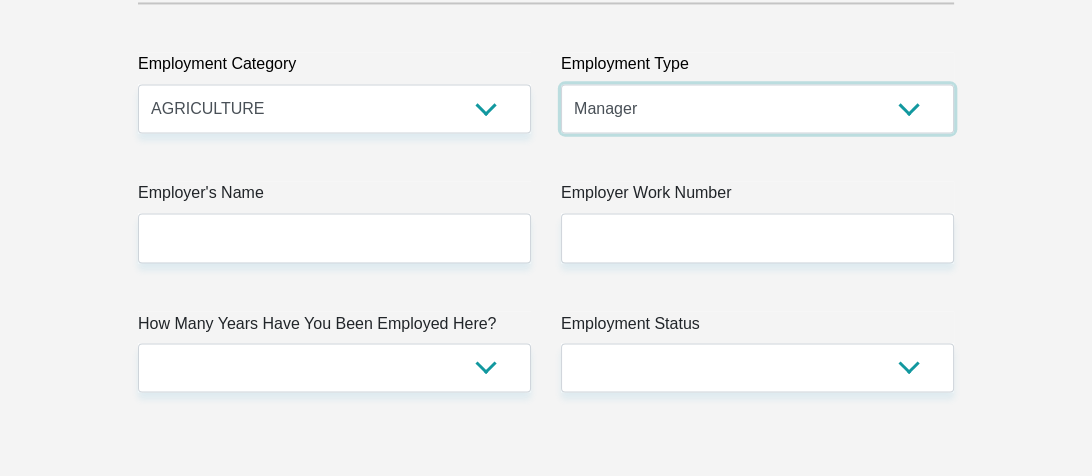 scroll, scrollTop: 3900, scrollLeft: 0, axis: vertical 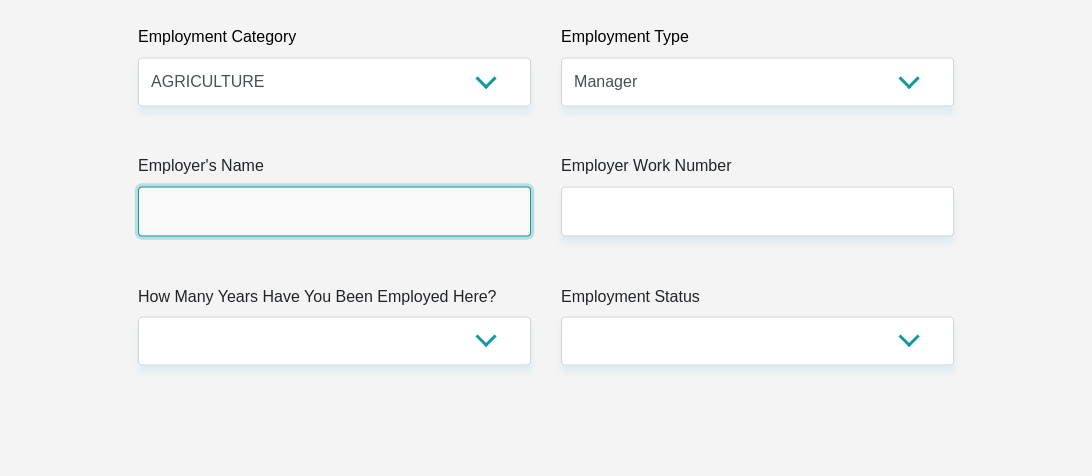 click on "Employer's Name" at bounding box center [334, 210] 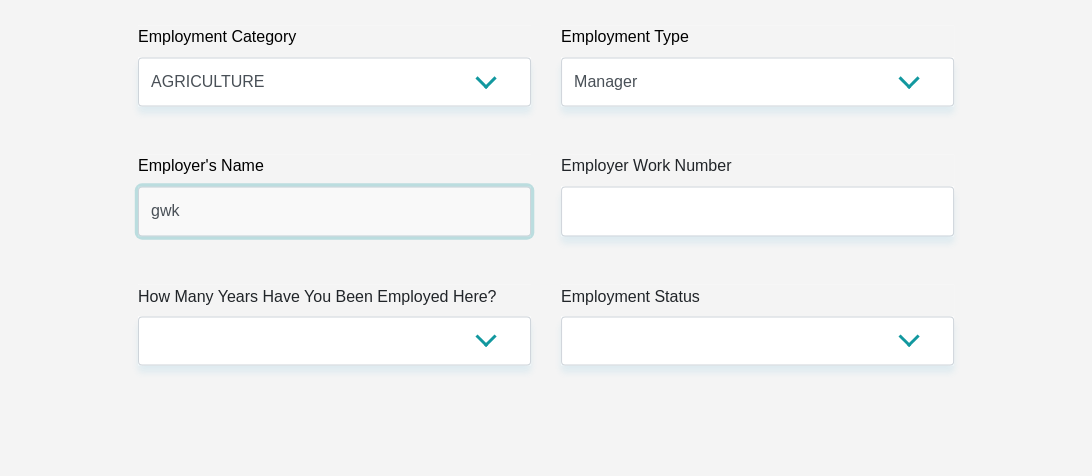 type on "gwk" 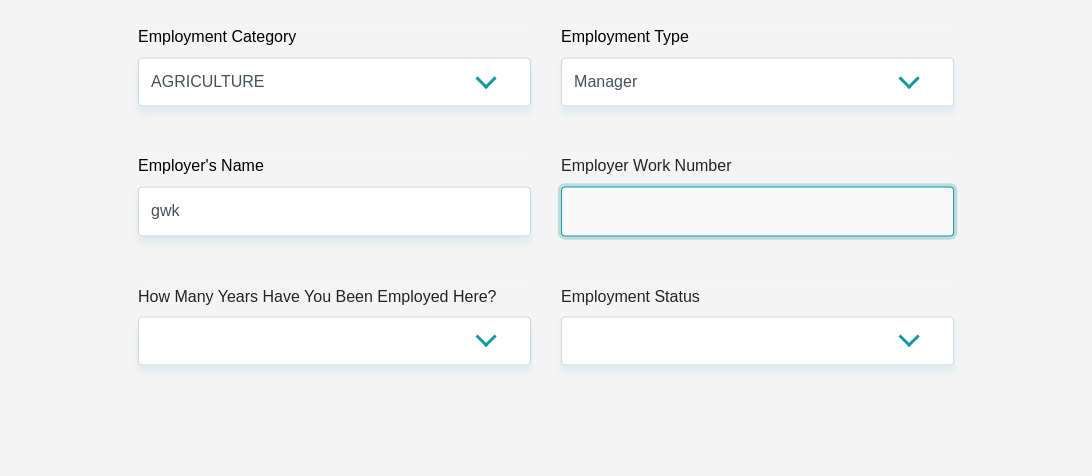 click on "Employer Work Number" at bounding box center (757, 210) 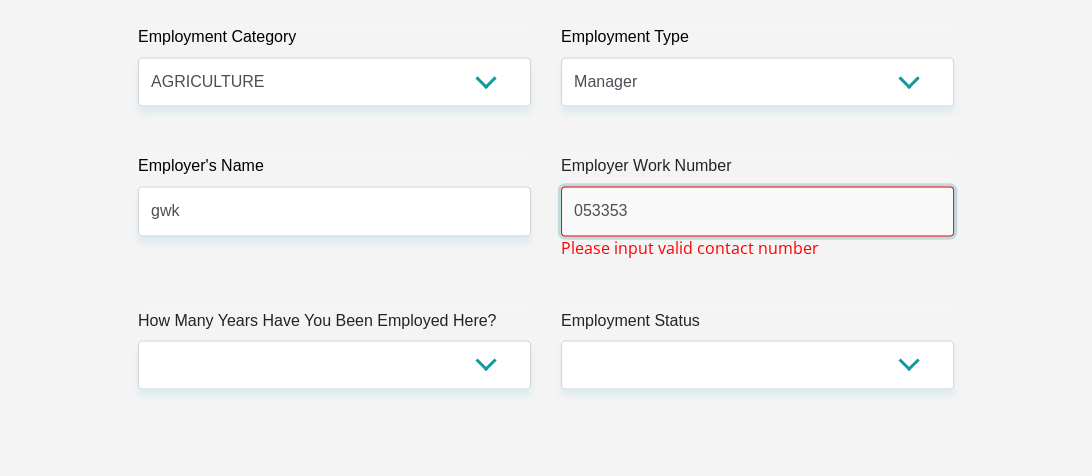 type on "053353" 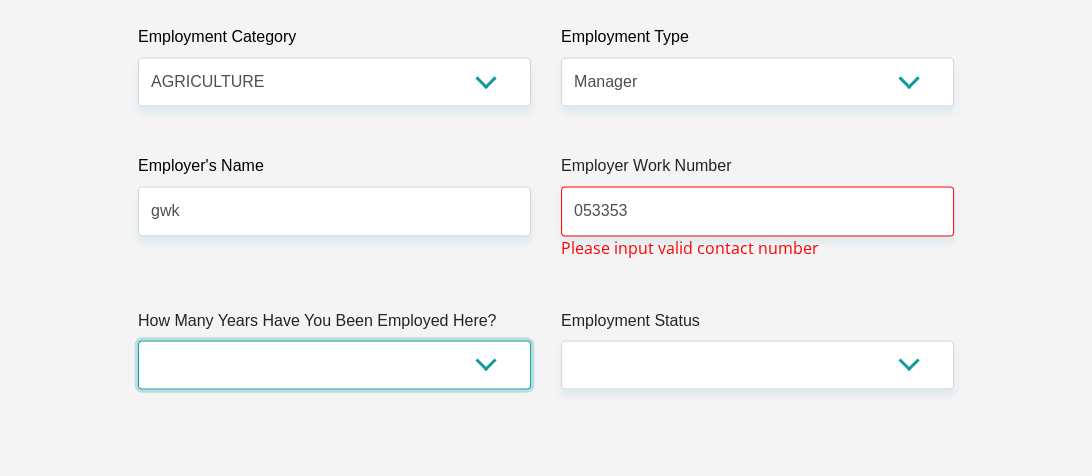 click on "less than 1 year
1-3 years
3-5 years
5+ years" at bounding box center [334, 364] 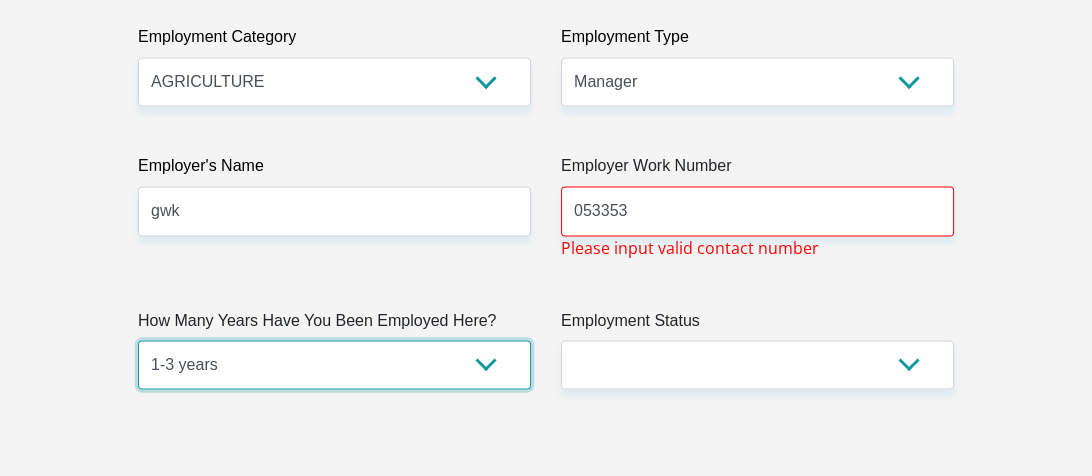 click on "less than 1 year
1-3 years
3-5 years
5+ years" at bounding box center (334, 364) 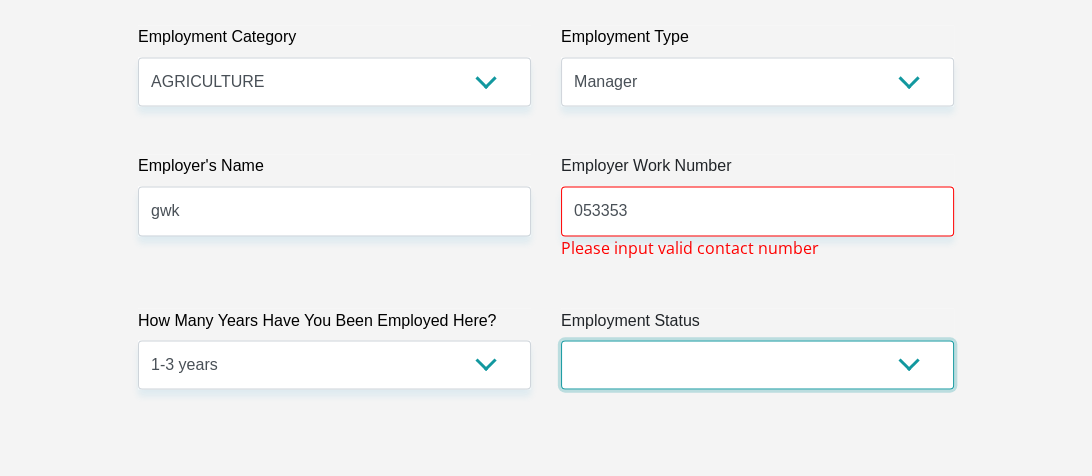 click on "Permanent/Full-time
Part-time/Casual
Contract Worker
Self-Employed
Housewife
Retired
Student
Medically Boarded
Disability
Unemployed" at bounding box center (757, 364) 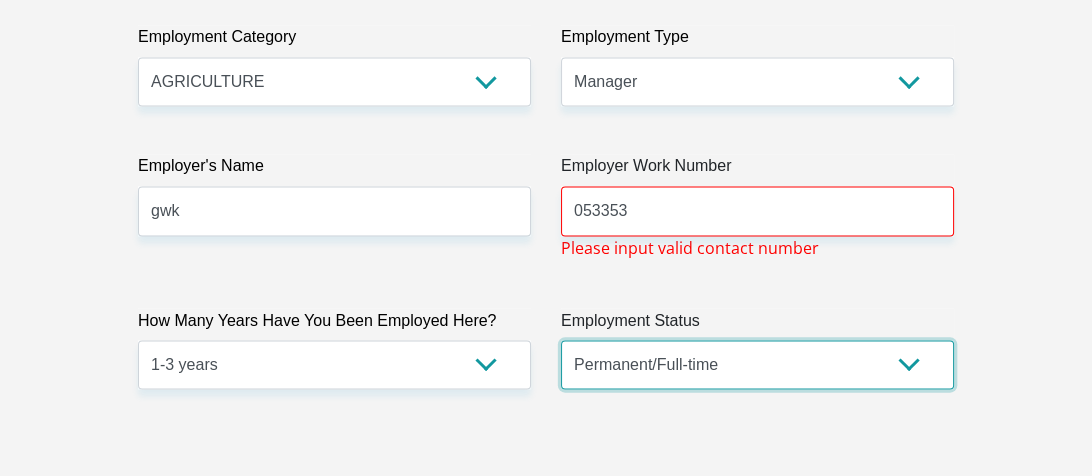 click on "Permanent/Full-time
Part-time/Casual
Contract Worker
Self-Employed
Housewife
Retired
Student
Medically Boarded
Disability
Unemployed" at bounding box center [757, 364] 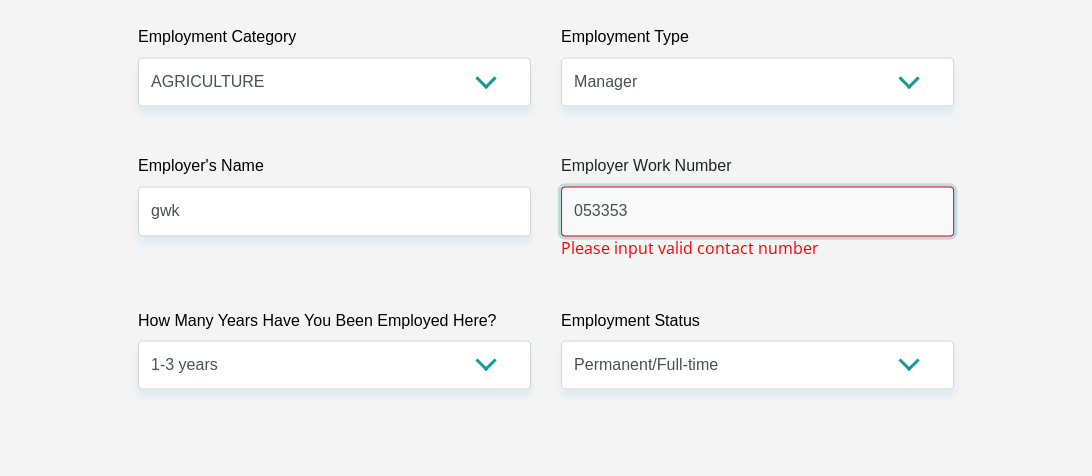 click on "053353" at bounding box center (757, 210) 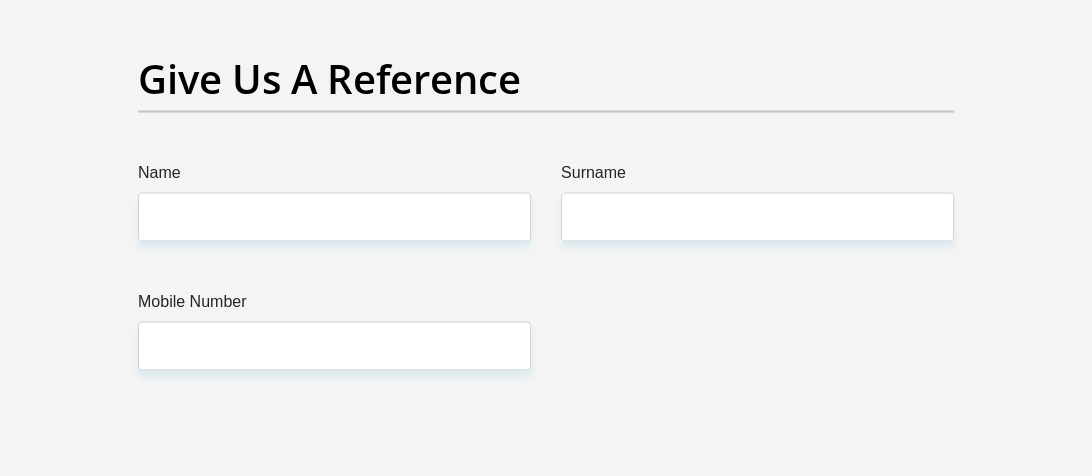 scroll, scrollTop: 4400, scrollLeft: 0, axis: vertical 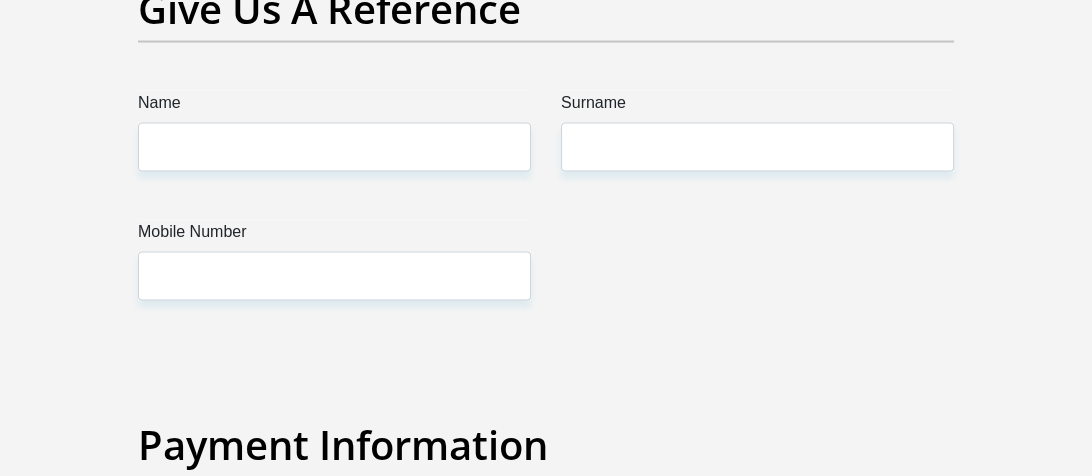 type on "0530040129" 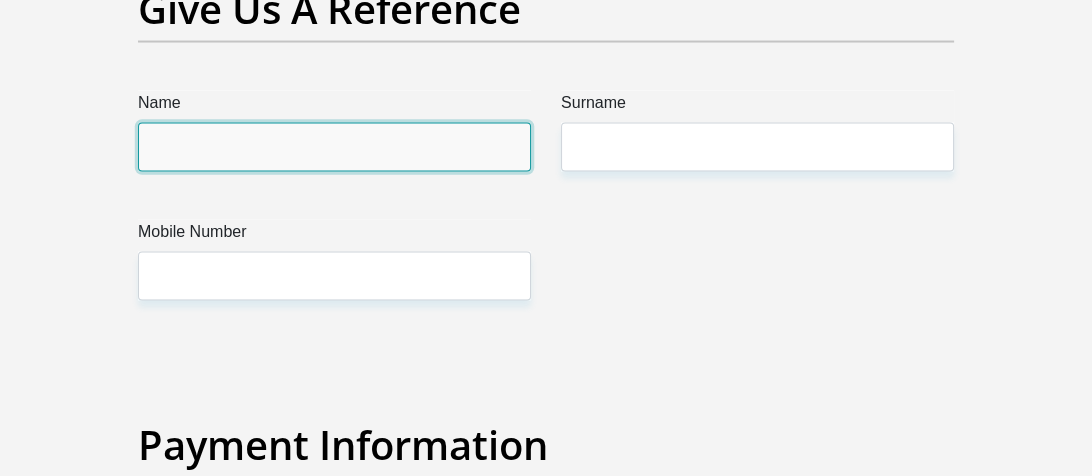 click on "Name" at bounding box center [334, 147] 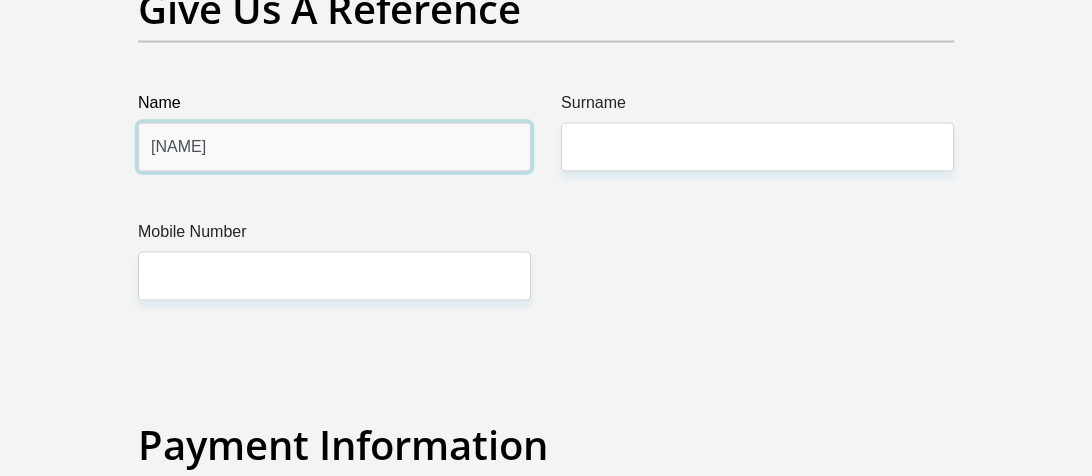 type on "Adri" 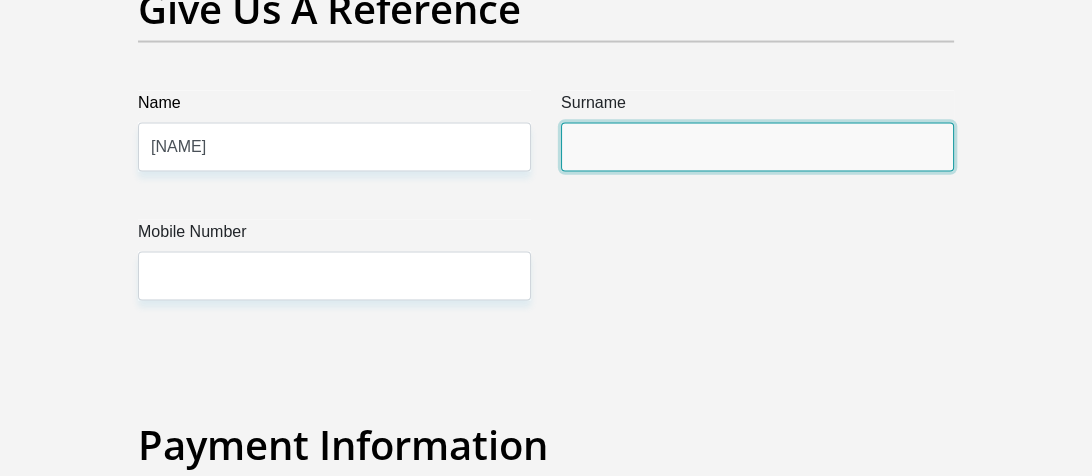 click on "Surname" at bounding box center (757, 147) 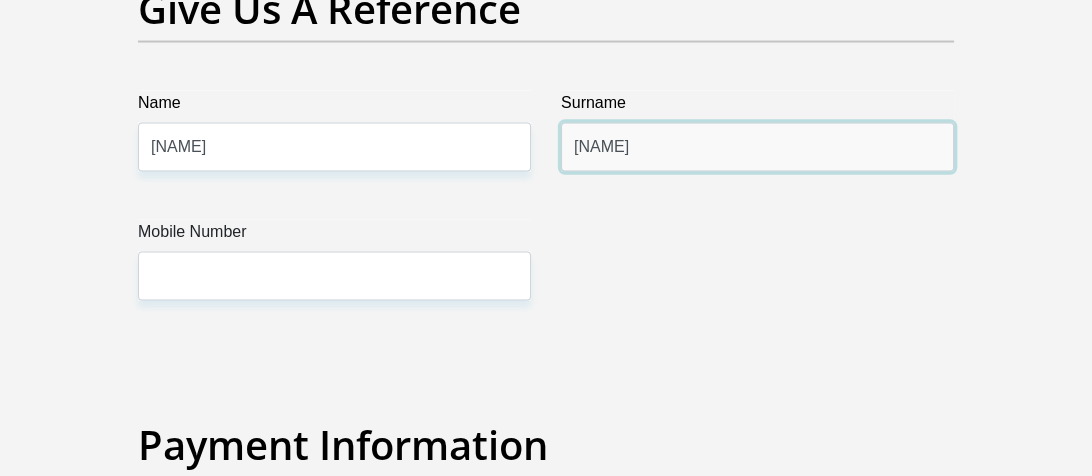 type on "davis" 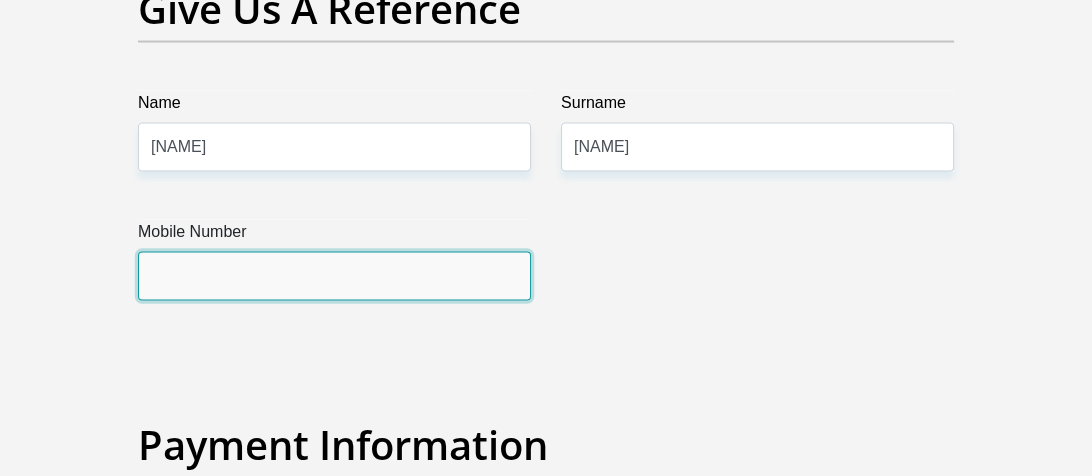 click on "Mobile Number" at bounding box center (334, 276) 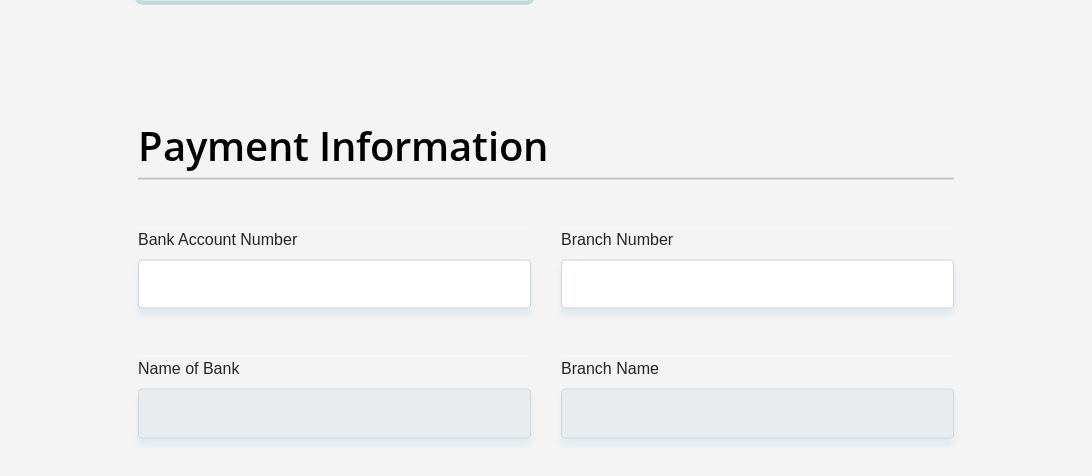 scroll, scrollTop: 4700, scrollLeft: 0, axis: vertical 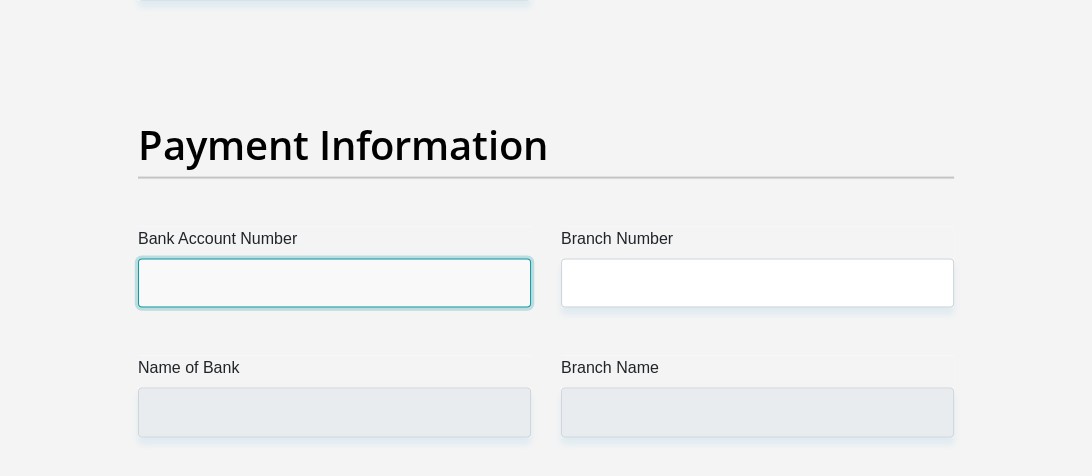 click on "Bank Account Number" at bounding box center [334, 283] 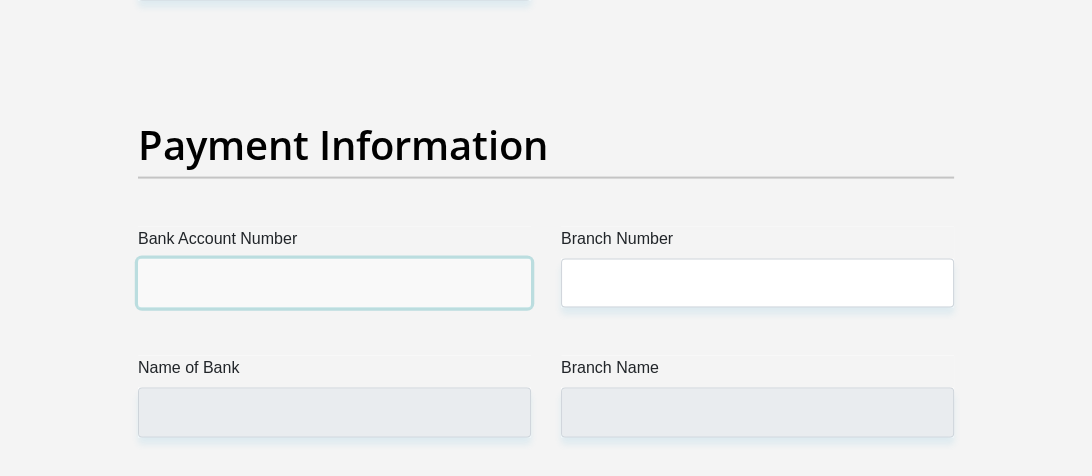 click on "Bank Account Number" at bounding box center (334, 283) 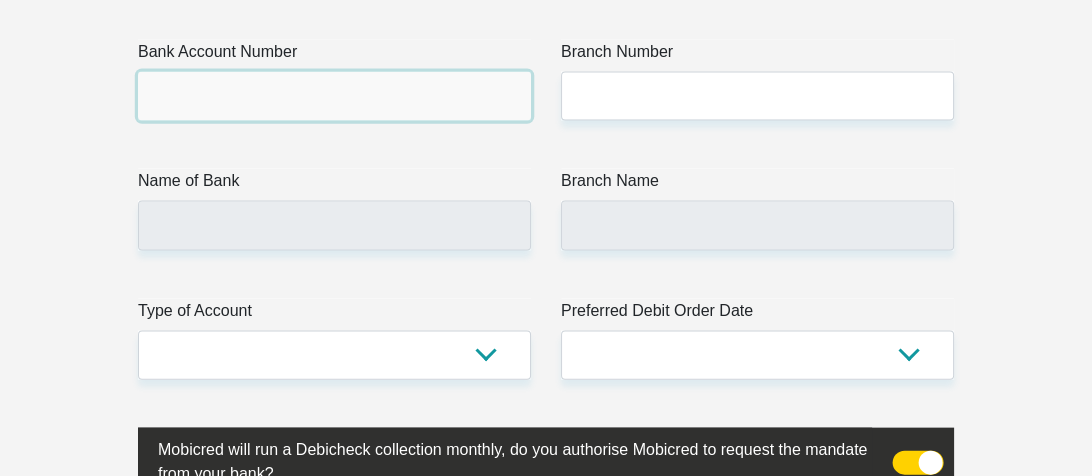 scroll, scrollTop: 4900, scrollLeft: 0, axis: vertical 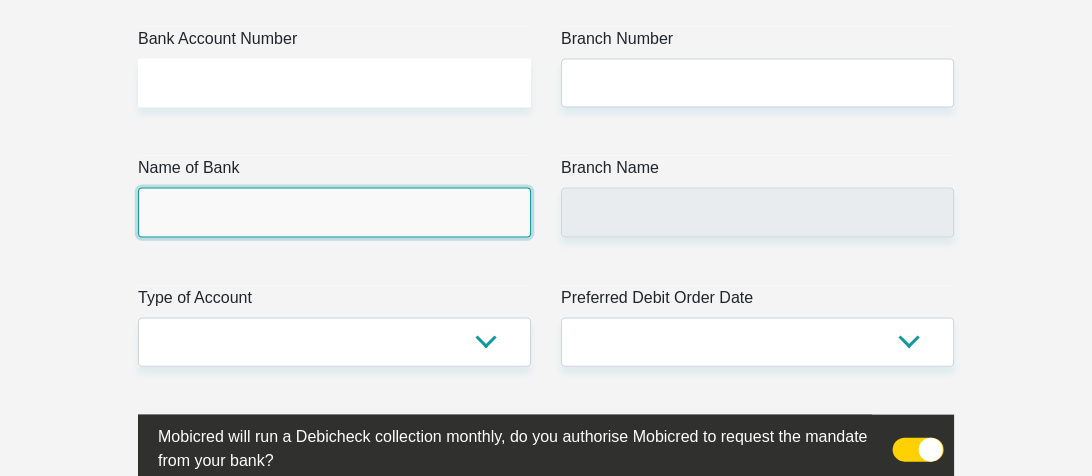 click on "Name of Bank" at bounding box center (334, 212) 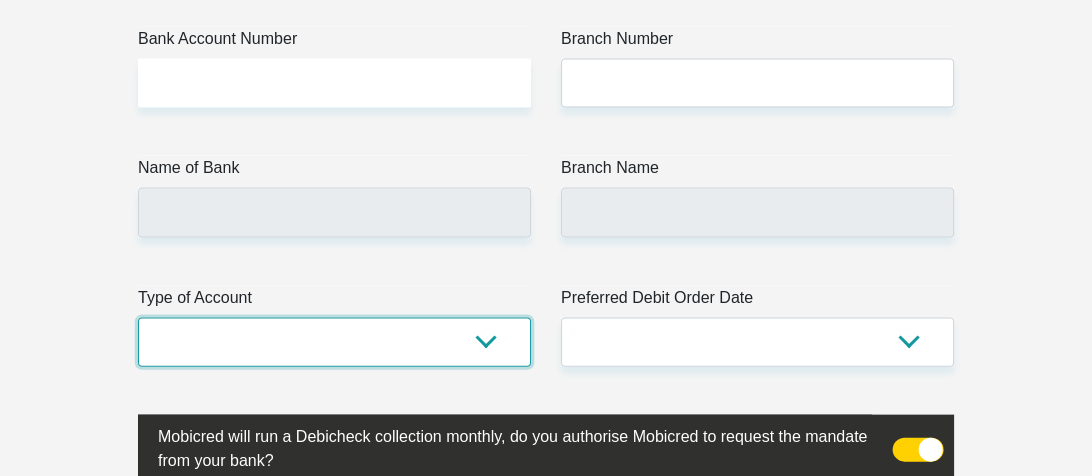 click on "Cheque
Savings" at bounding box center (334, 342) 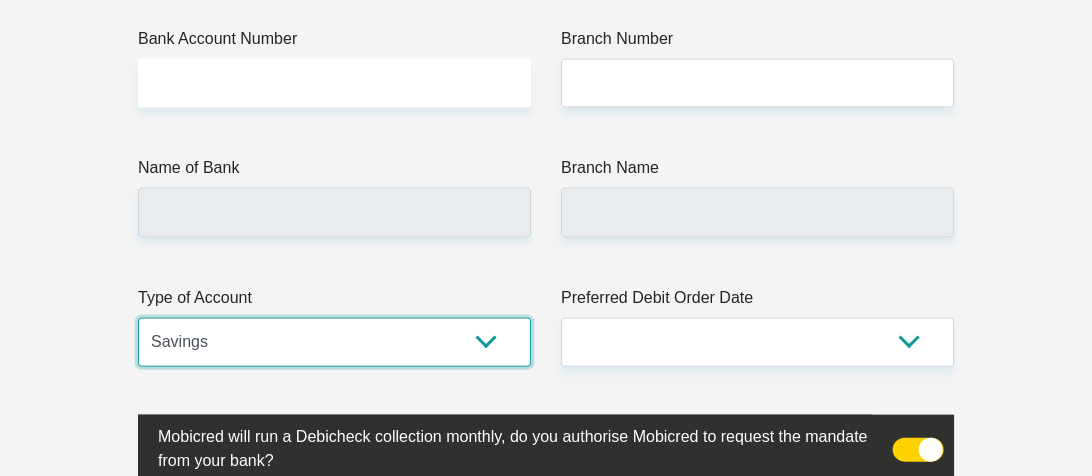 click on "Cheque
Savings" at bounding box center [334, 342] 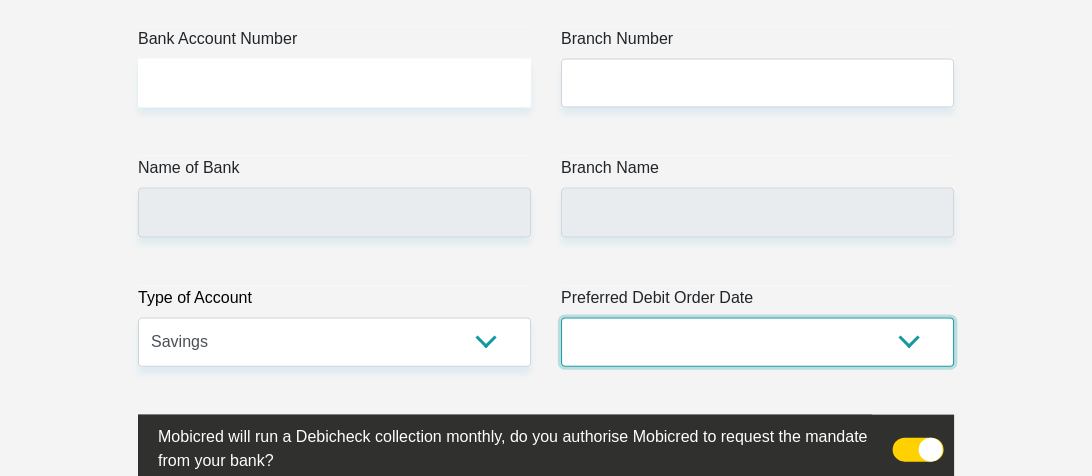 click on "1st
2nd
3rd
4th
5th
7th
18th
19th
20th
21st
22nd
23rd
24th
25th
26th
27th
28th
29th
30th" at bounding box center [757, 342] 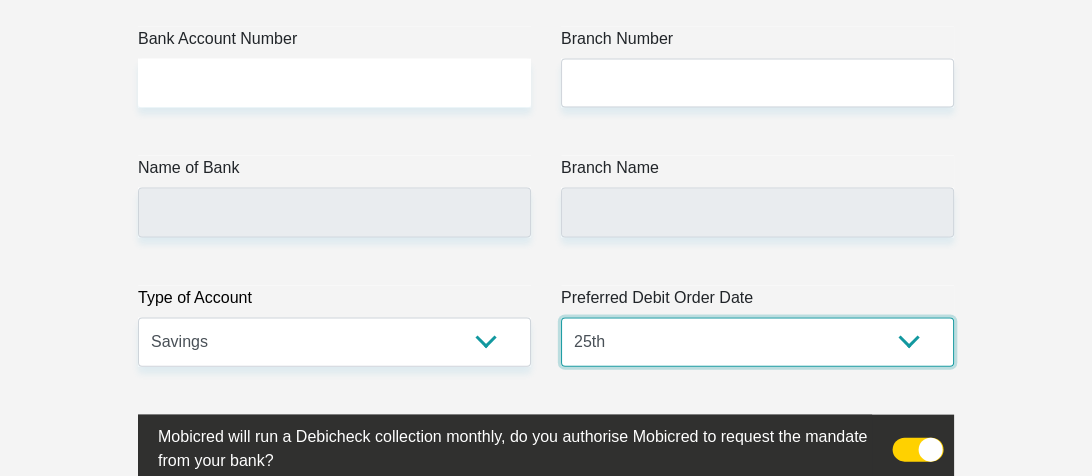 click on "1st
2nd
3rd
4th
5th
7th
18th
19th
20th
21st
22nd
23rd
24th
25th
26th
27th
28th
29th
30th" at bounding box center (757, 342) 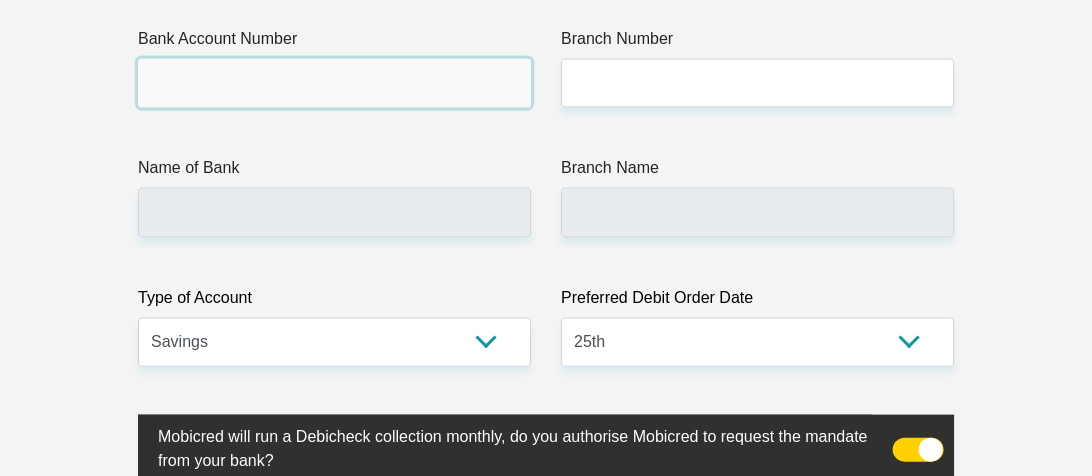 click on "Bank Account Number" at bounding box center (334, 83) 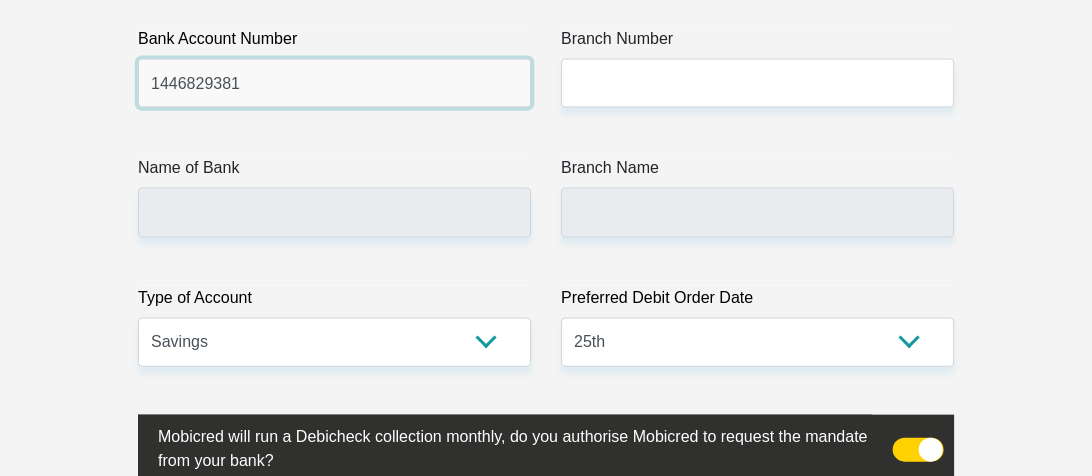 type on "1446829381" 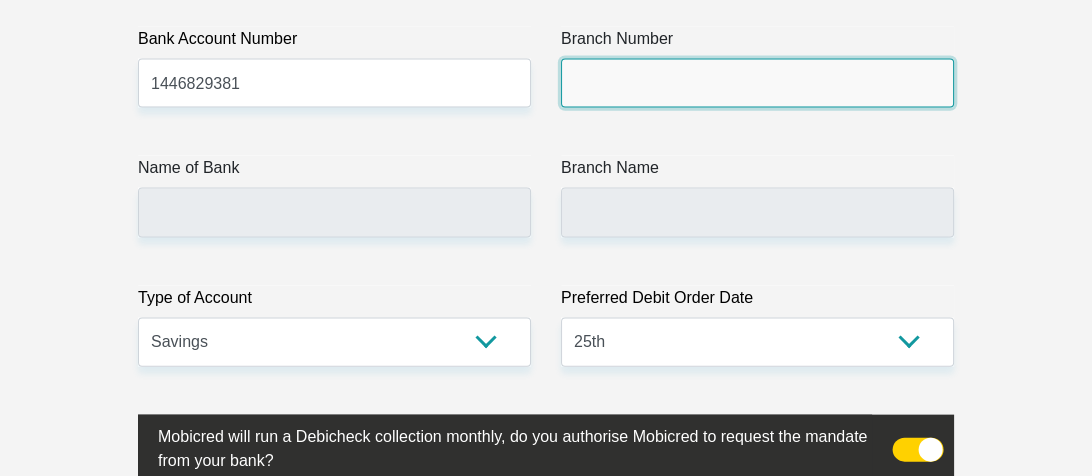 click on "Branch Number" at bounding box center (757, 83) 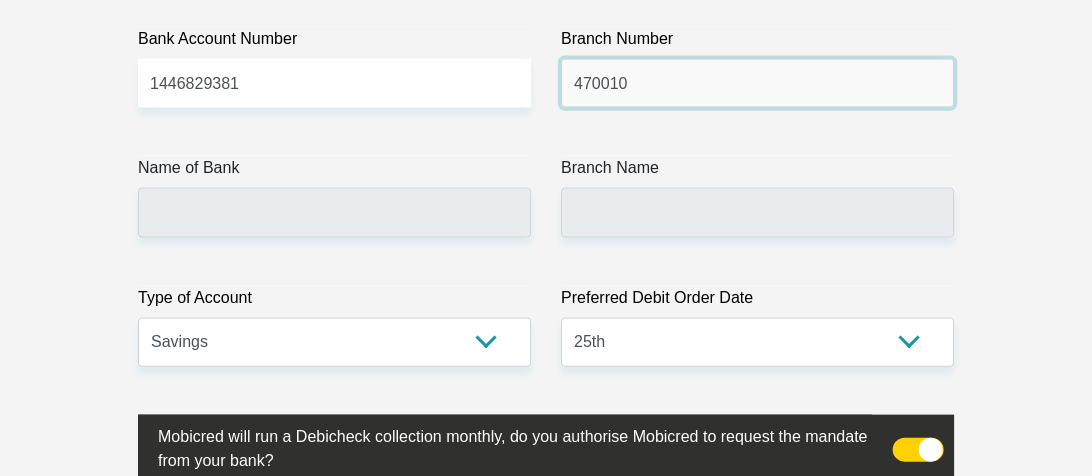 type on "470010" 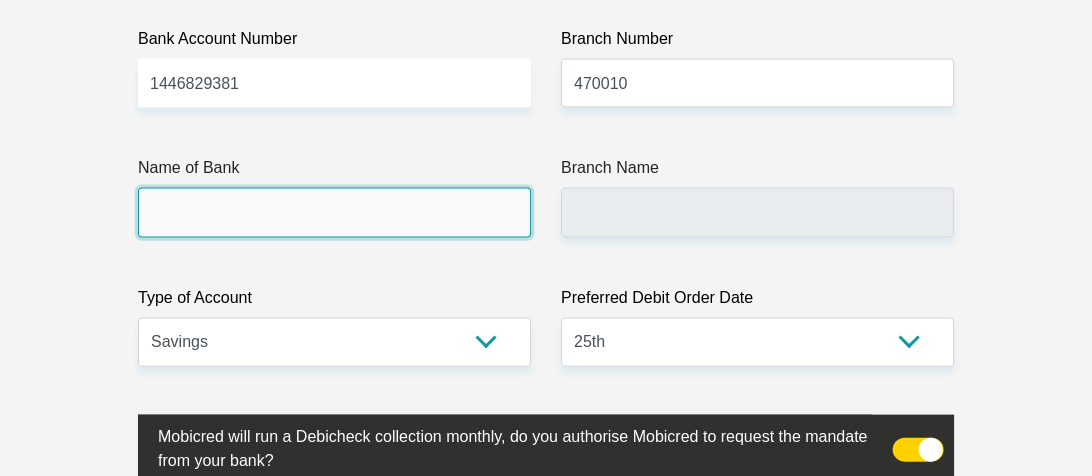 click on "Name of Bank" at bounding box center (334, 212) 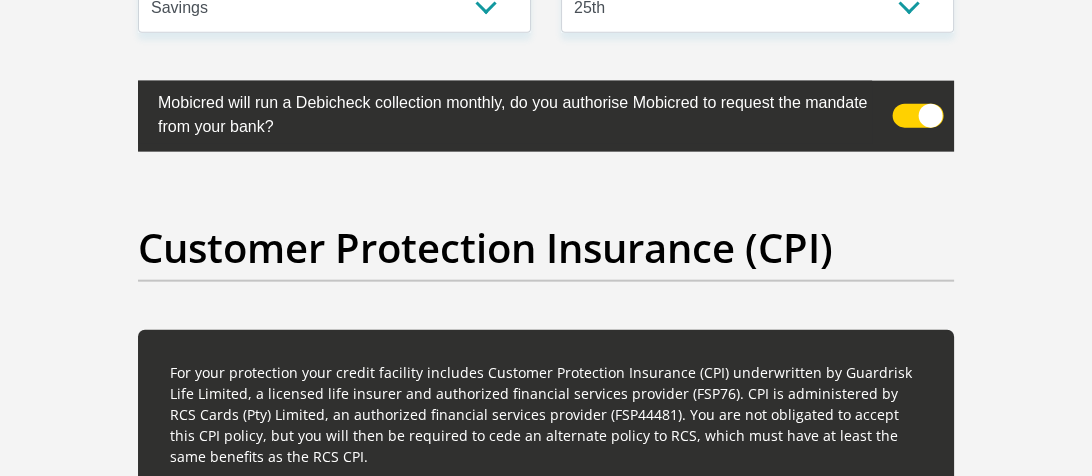 scroll, scrollTop: 5300, scrollLeft: 0, axis: vertical 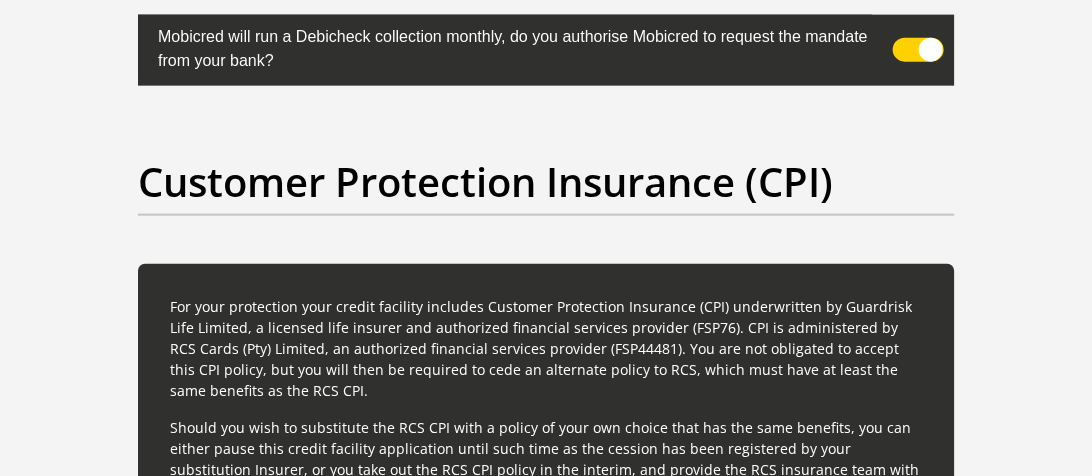 click at bounding box center [918, 50] 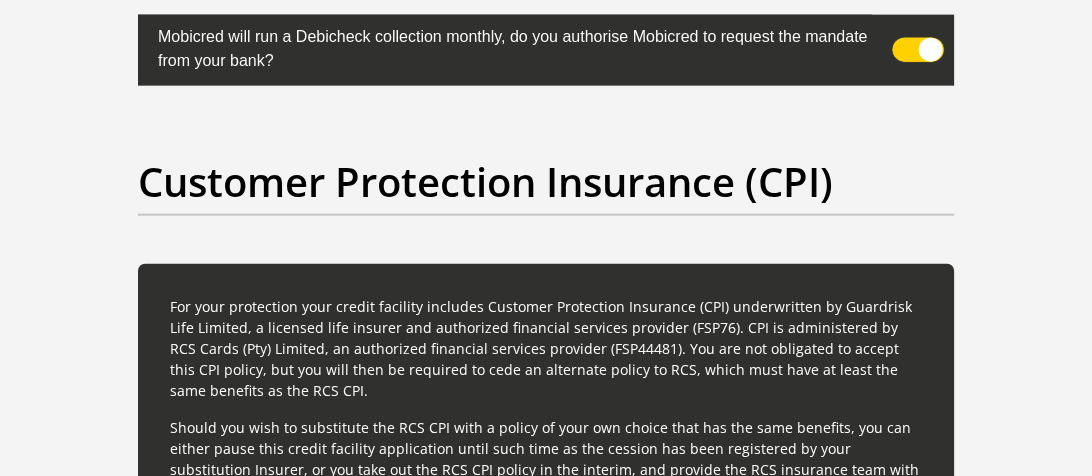 click at bounding box center [913, 32] 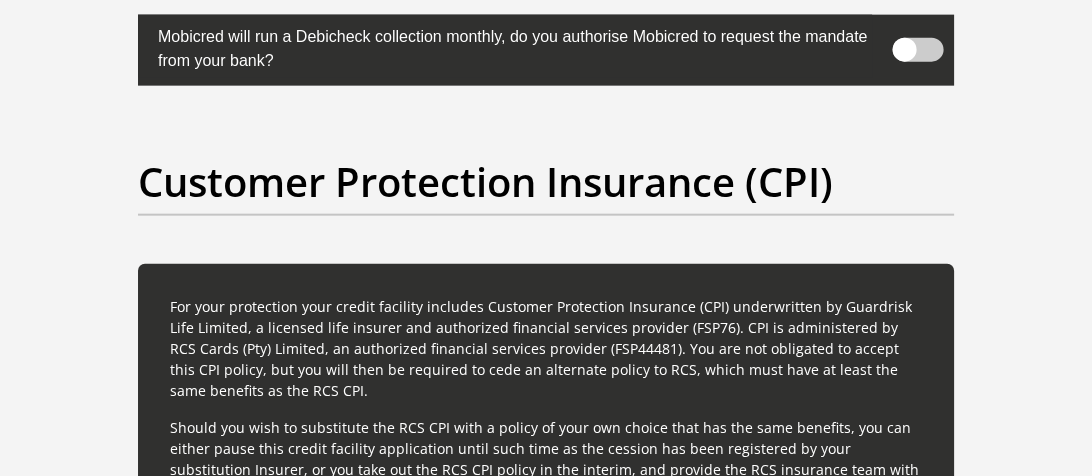 click at bounding box center [918, 50] 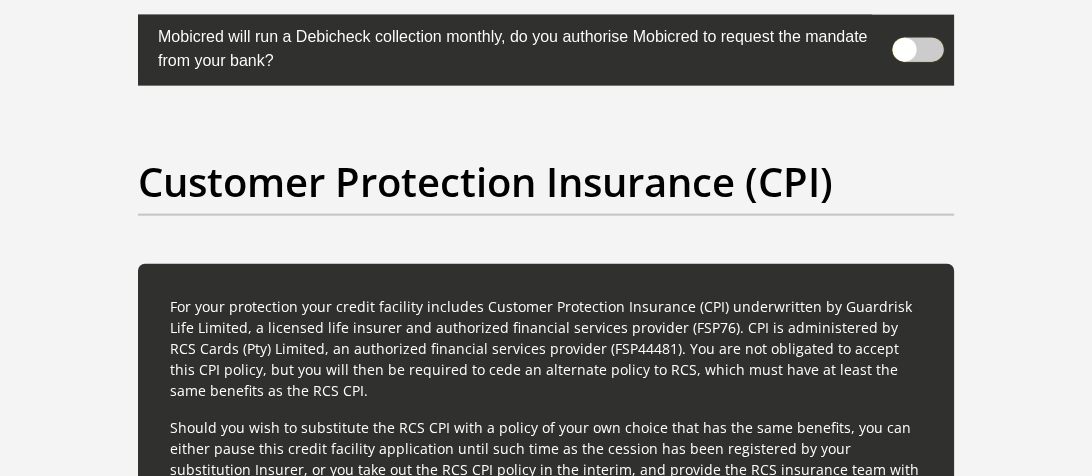click at bounding box center (913, 32) 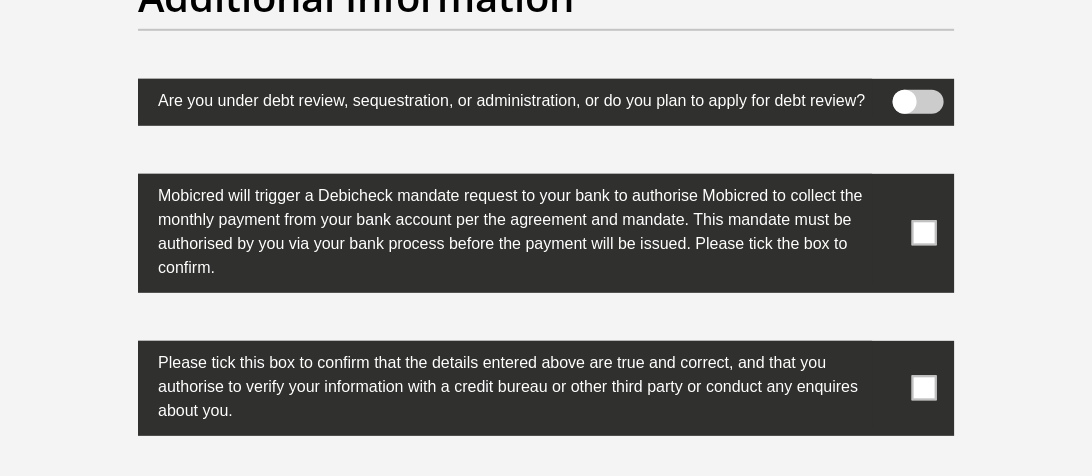 scroll, scrollTop: 6600, scrollLeft: 0, axis: vertical 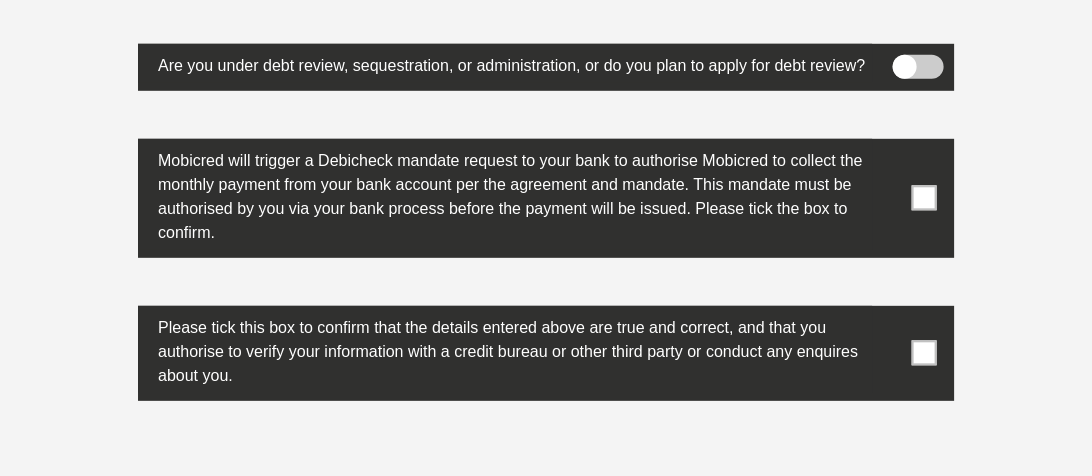 click at bounding box center [924, 198] 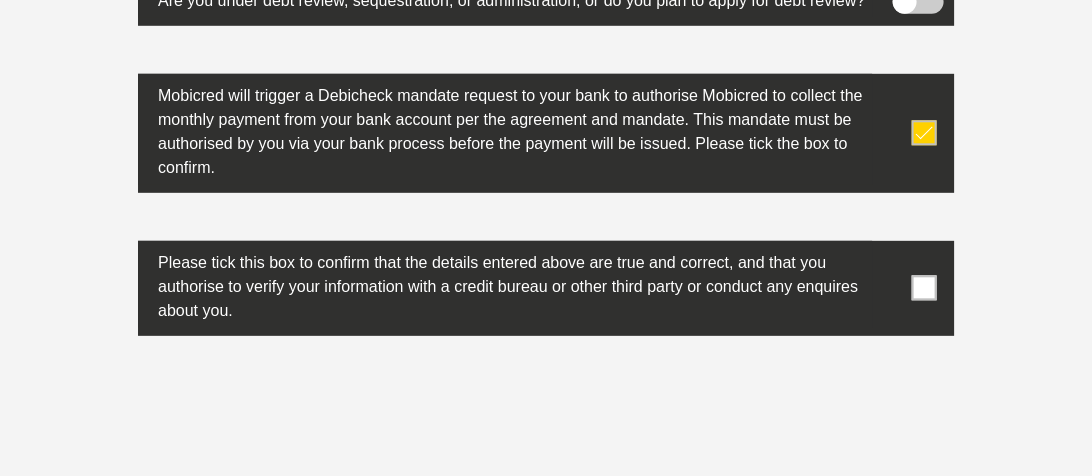 scroll, scrollTop: 6700, scrollLeft: 0, axis: vertical 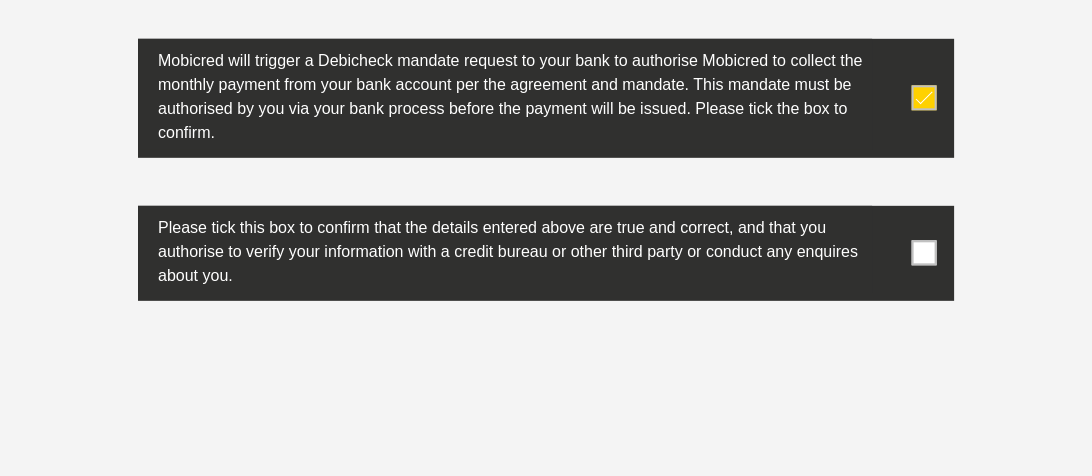 click at bounding box center [924, 253] 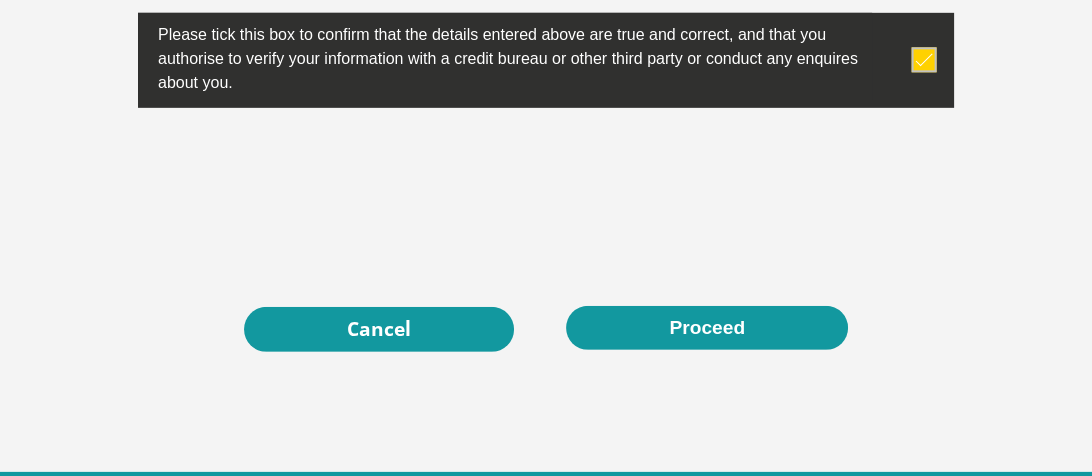 scroll, scrollTop: 7000, scrollLeft: 0, axis: vertical 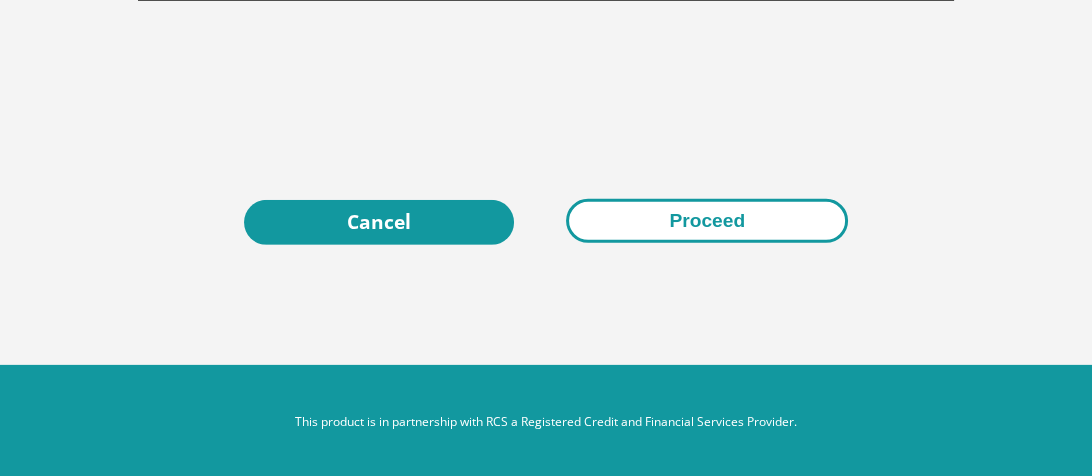 click on "Proceed" at bounding box center [707, 221] 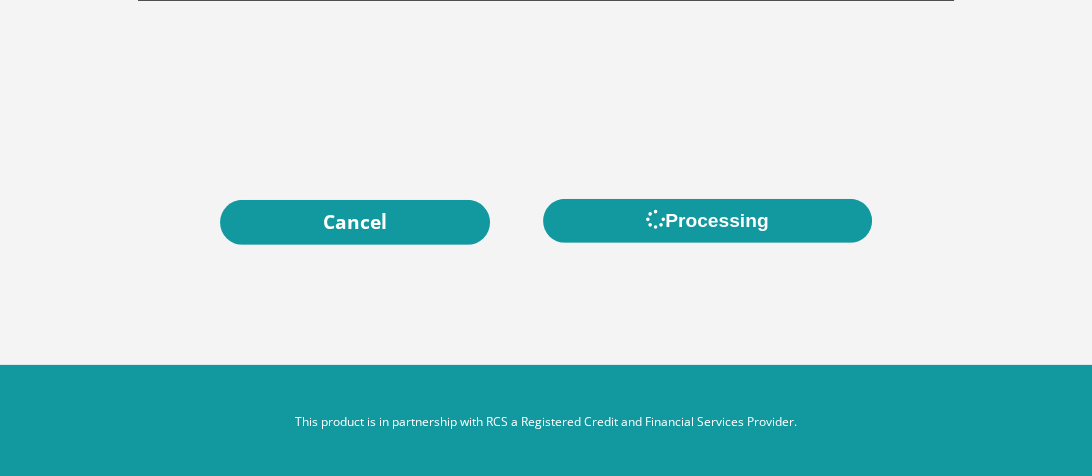 scroll, scrollTop: 0, scrollLeft: 0, axis: both 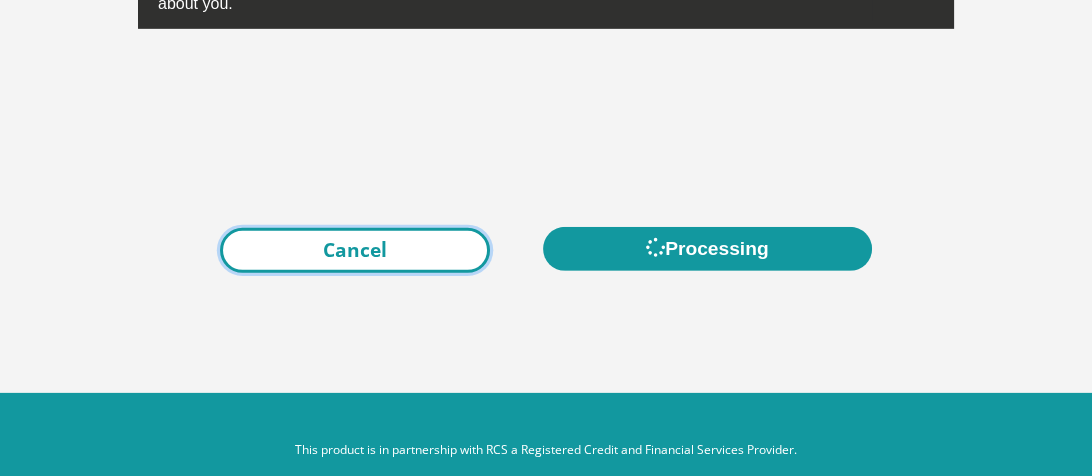 click on "Cancel" at bounding box center (355, 250) 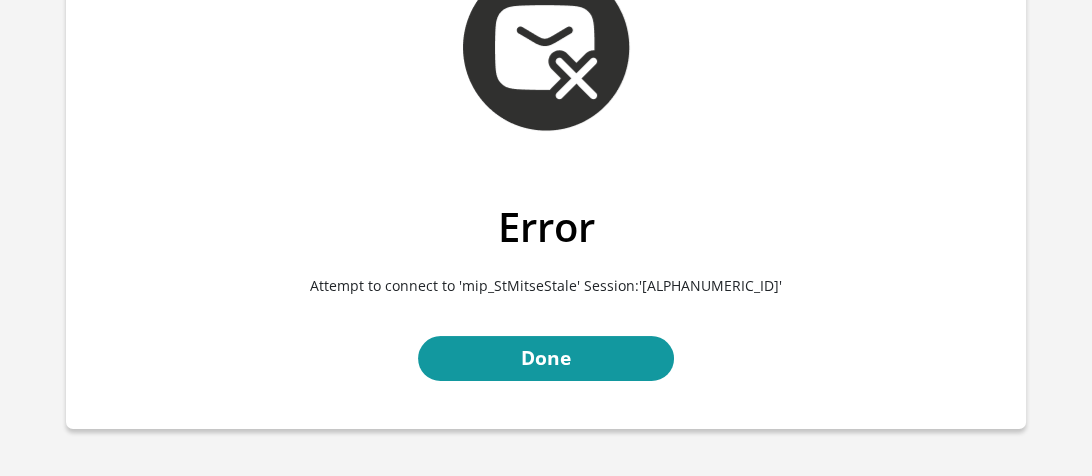 scroll, scrollTop: 200, scrollLeft: 0, axis: vertical 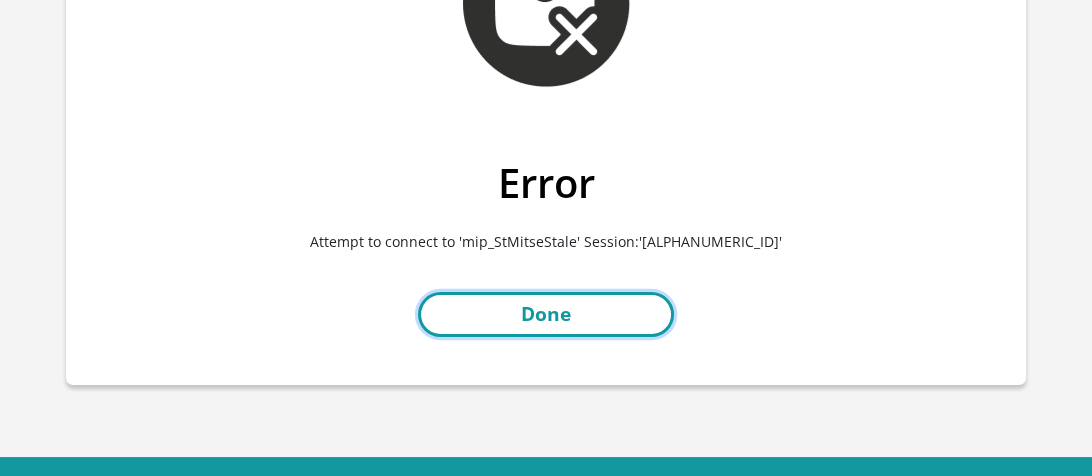 click on "Done" at bounding box center (546, 314) 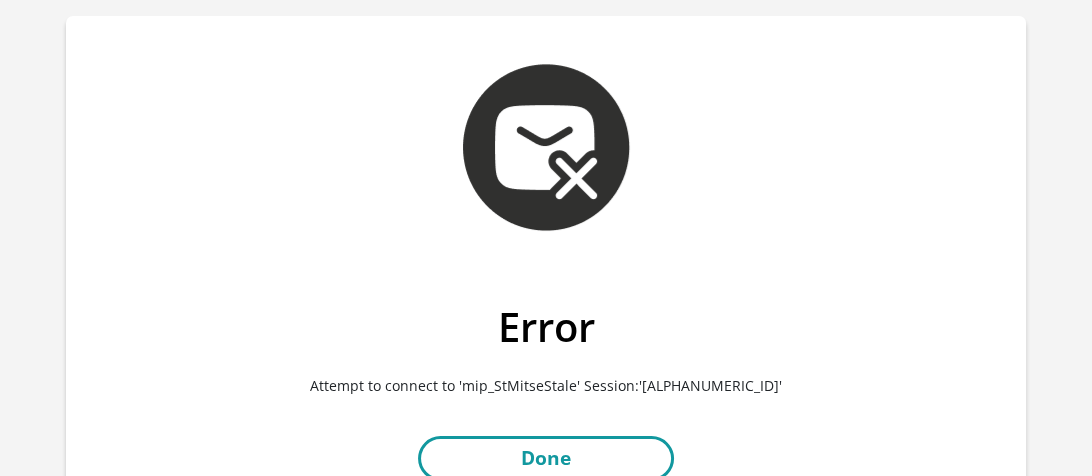 scroll, scrollTop: 0, scrollLeft: 0, axis: both 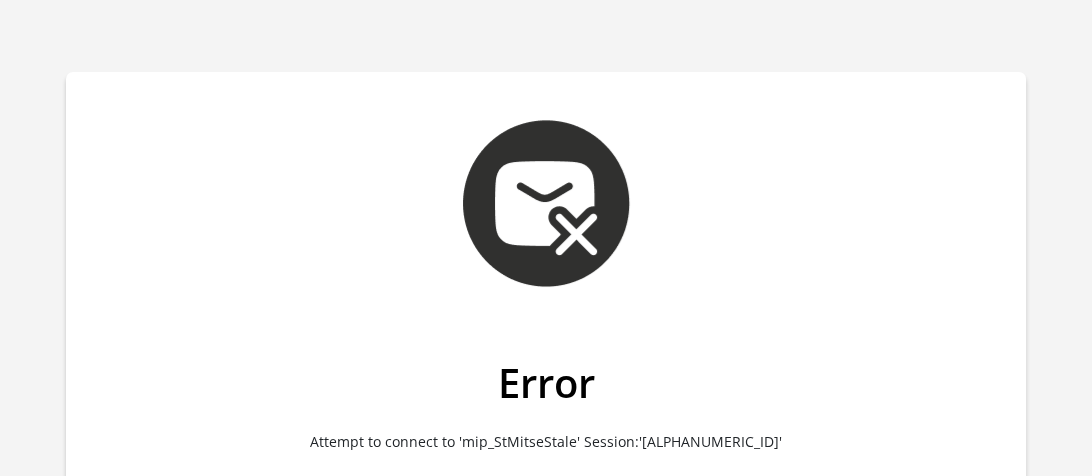 click at bounding box center (546, 203) 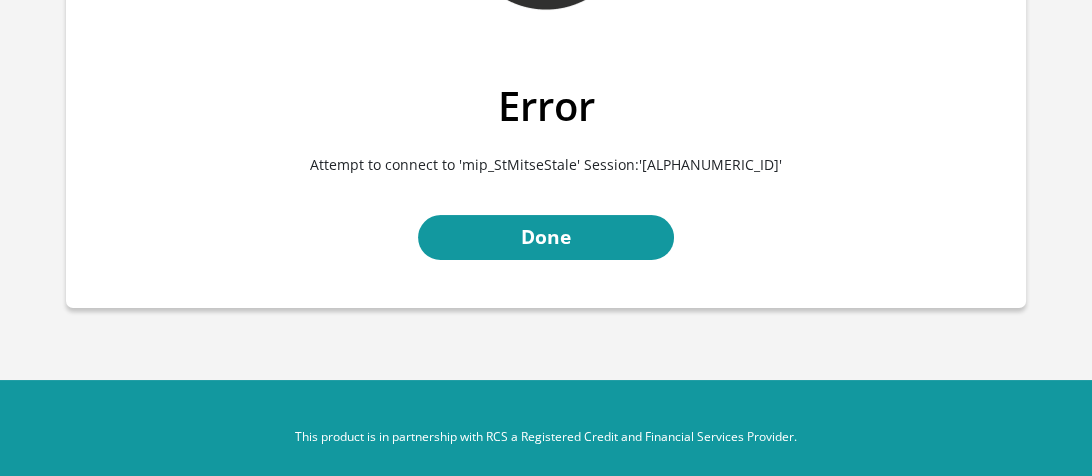 scroll, scrollTop: 294, scrollLeft: 0, axis: vertical 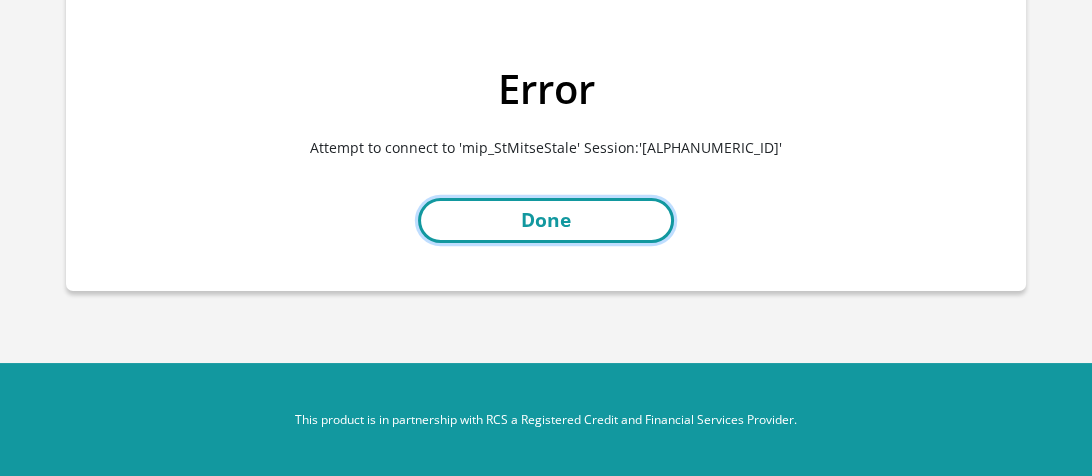 click on "Done" at bounding box center [546, 220] 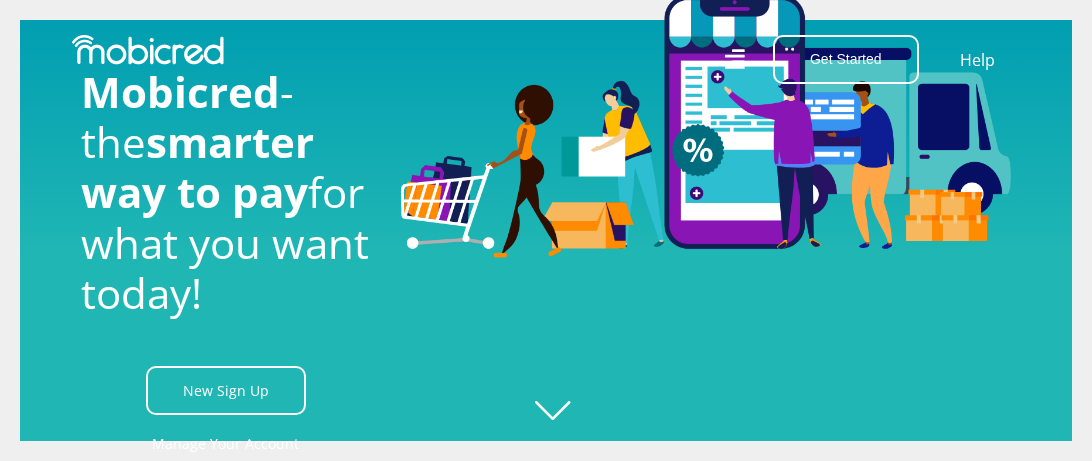 scroll, scrollTop: 0, scrollLeft: 0, axis: both 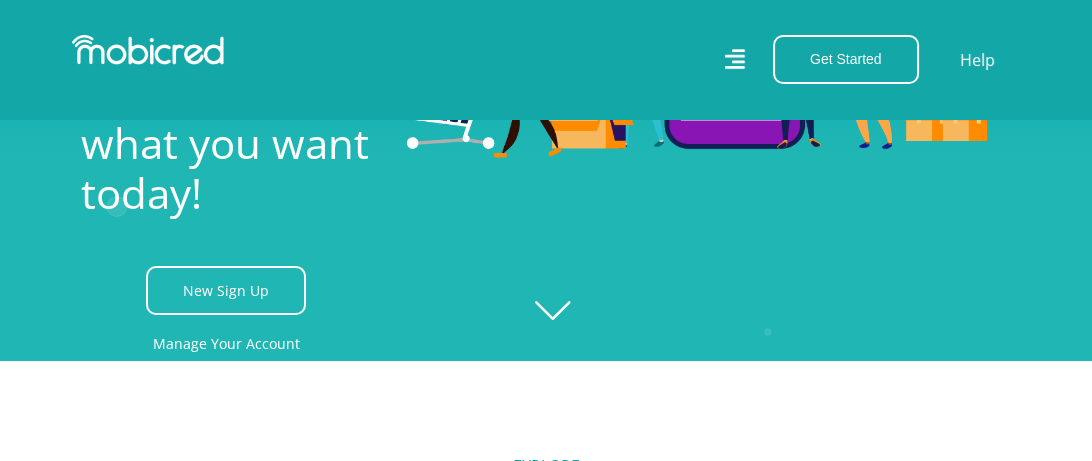 drag, startPoint x: 755, startPoint y: 67, endPoint x: 745, endPoint y: 63, distance: 10.770329 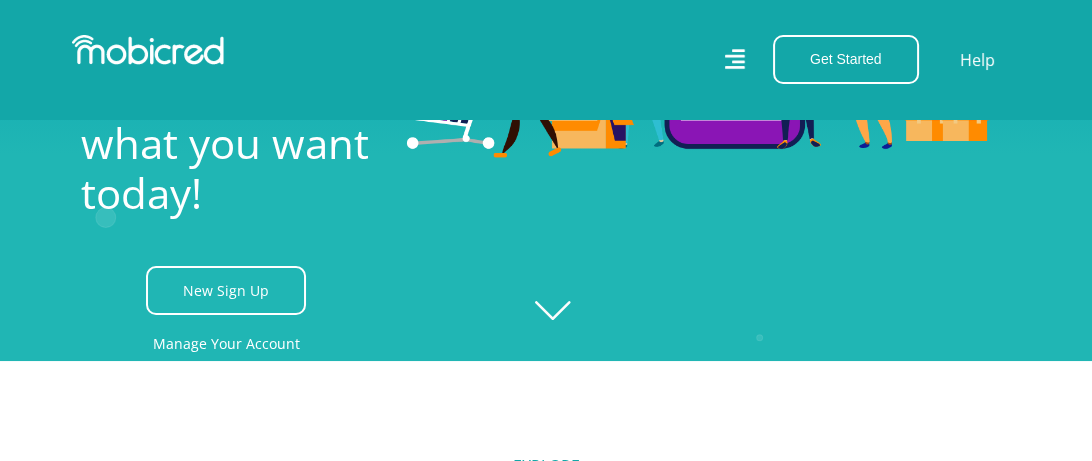click 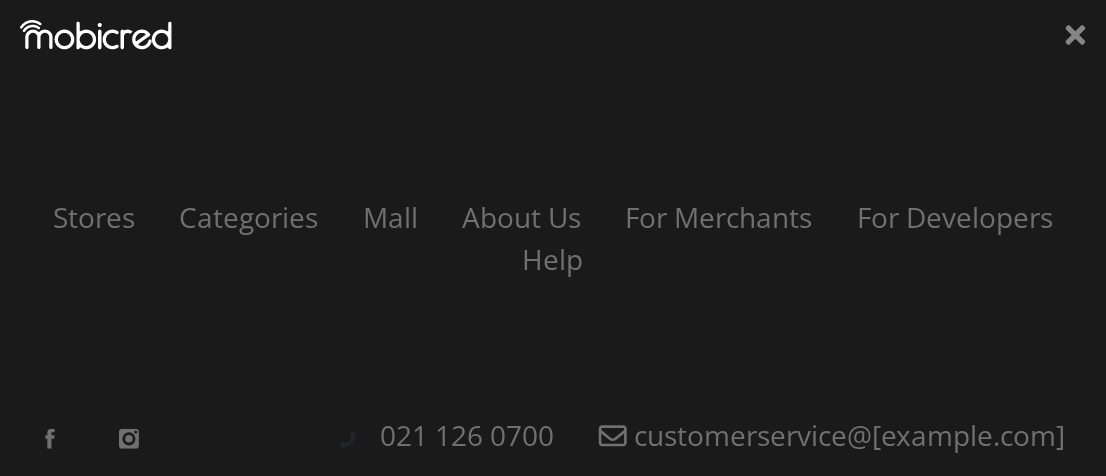 scroll, scrollTop: 0, scrollLeft: 3839, axis: horizontal 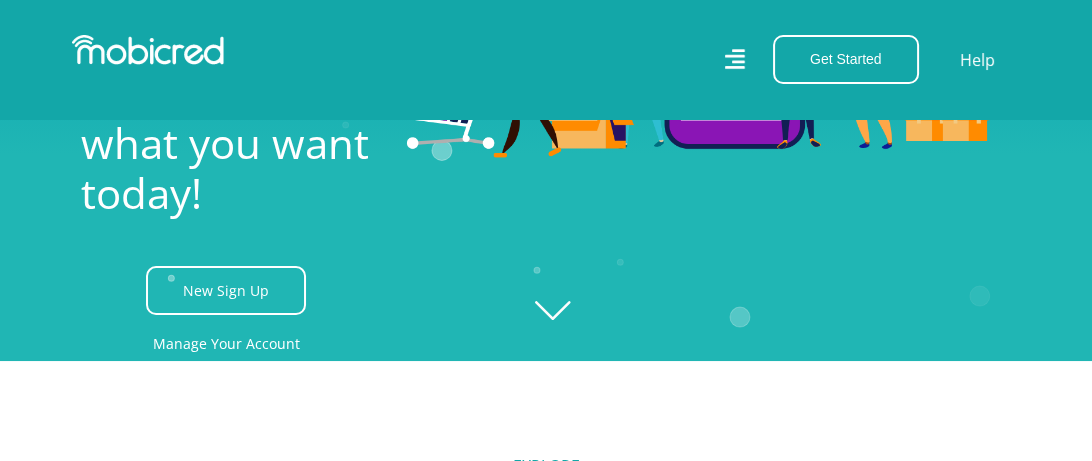 click at bounding box center (706, 131) 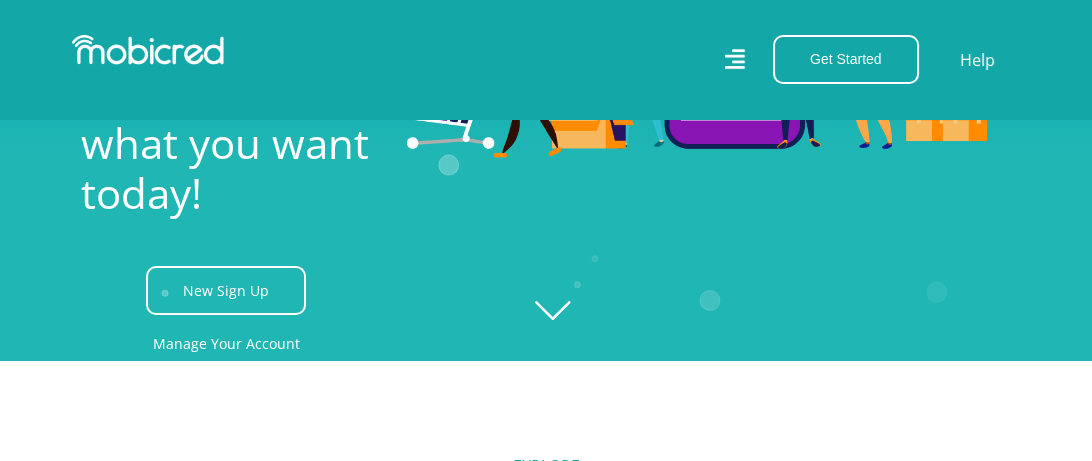 scroll, scrollTop: 0, scrollLeft: 1200, axis: horizontal 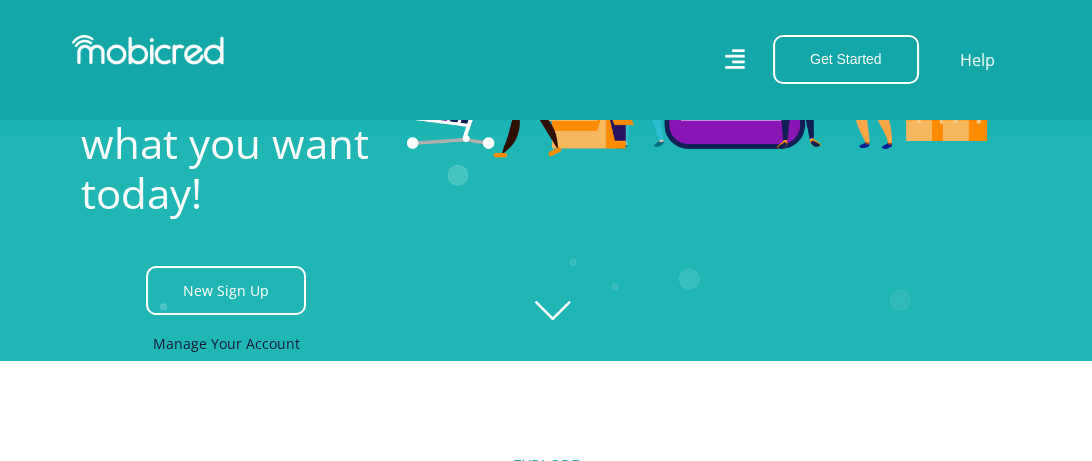 click on "Manage Your Account" at bounding box center [225, 343] 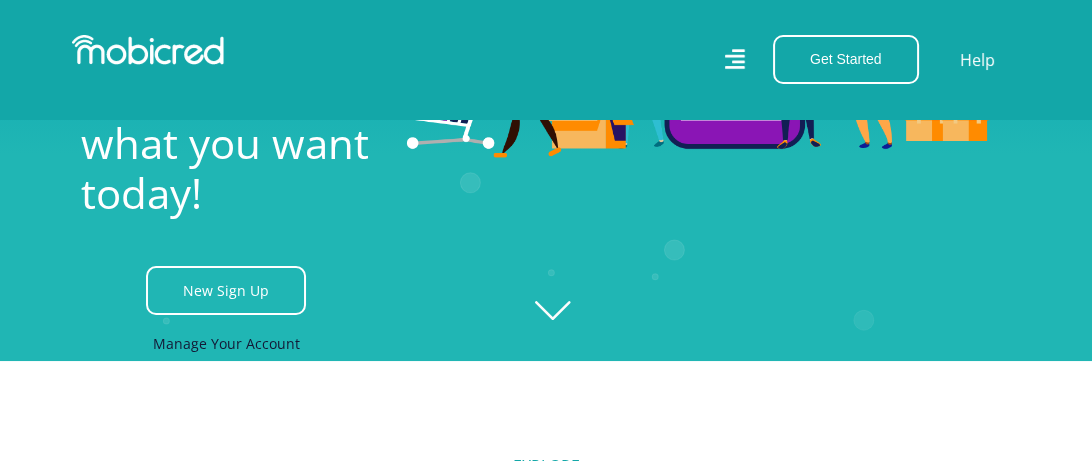 scroll, scrollTop: 0, scrollLeft: 2160, axis: horizontal 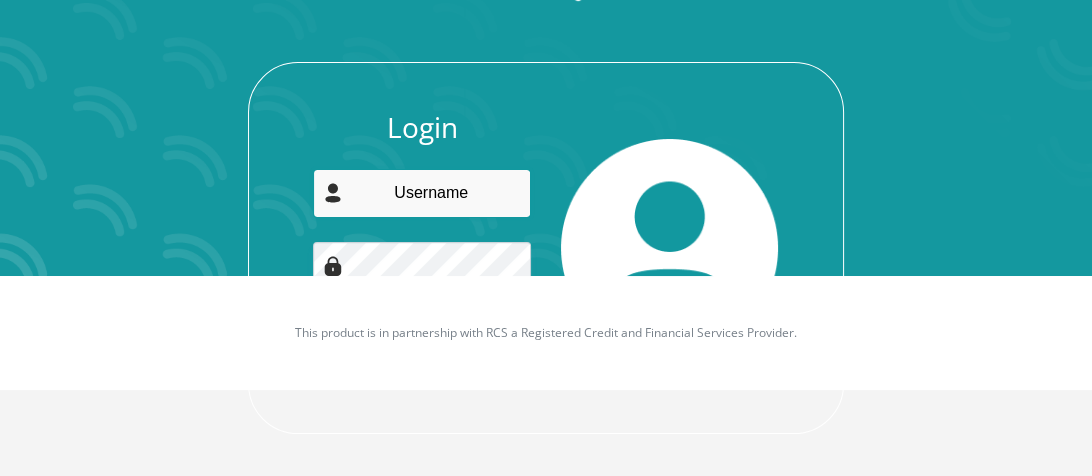 click at bounding box center [421, 193] 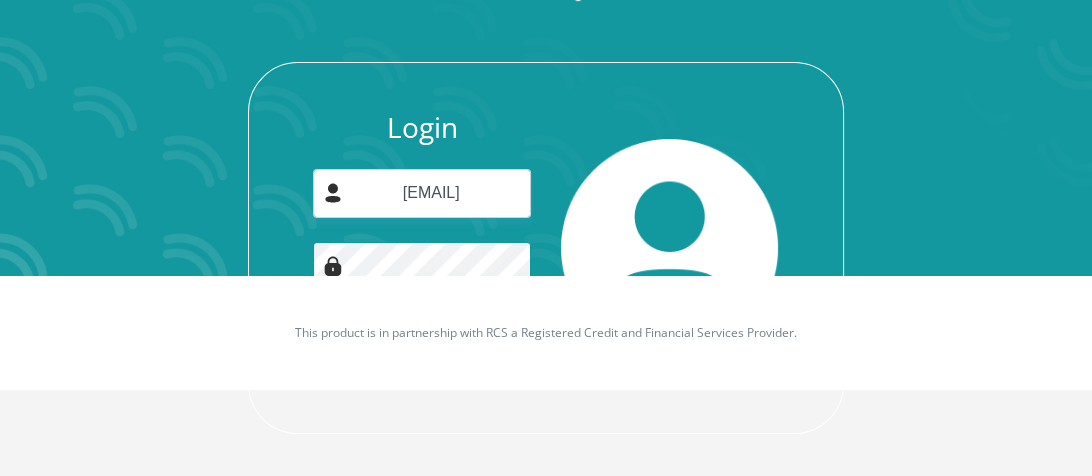 scroll, scrollTop: 203, scrollLeft: 0, axis: vertical 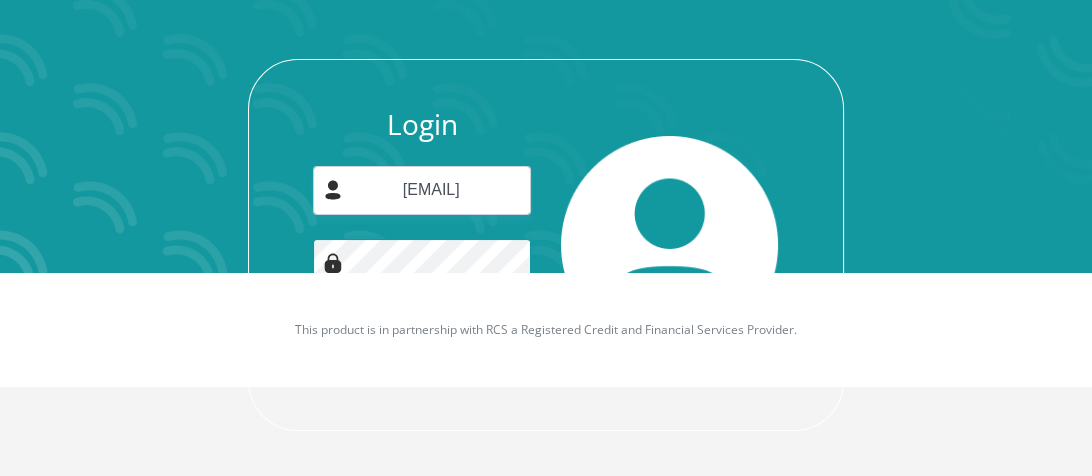 click on "Login" at bounding box center (422, 359) 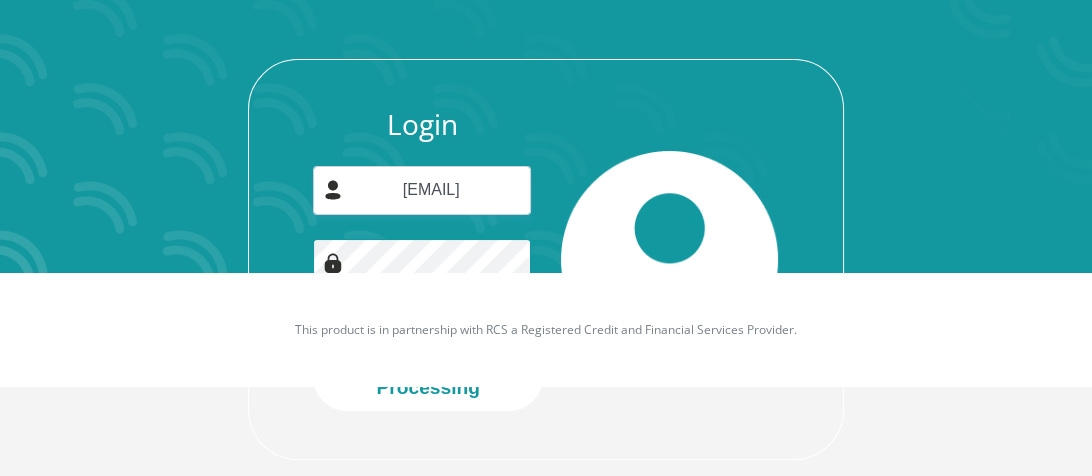 scroll, scrollTop: 0, scrollLeft: 0, axis: both 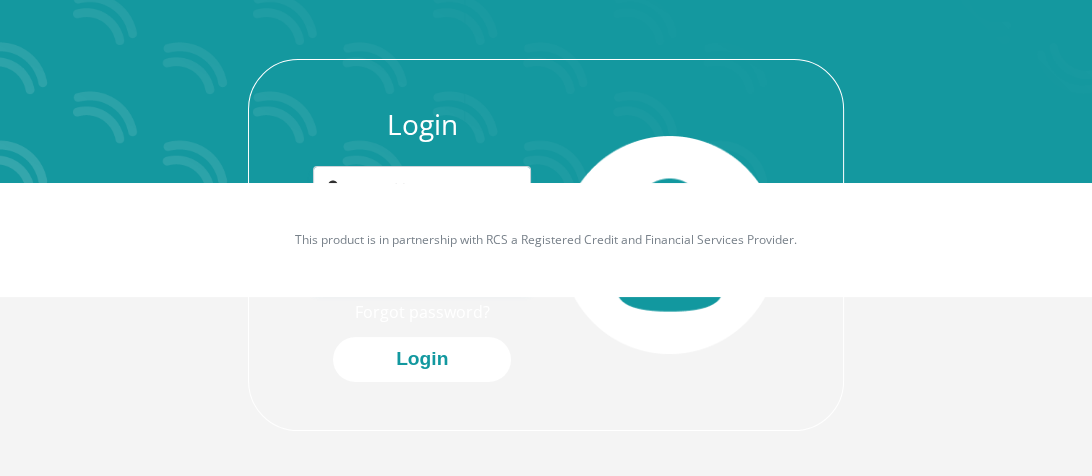 drag, startPoint x: 513, startPoint y: 296, endPoint x: 520, endPoint y: 267, distance: 29.832869 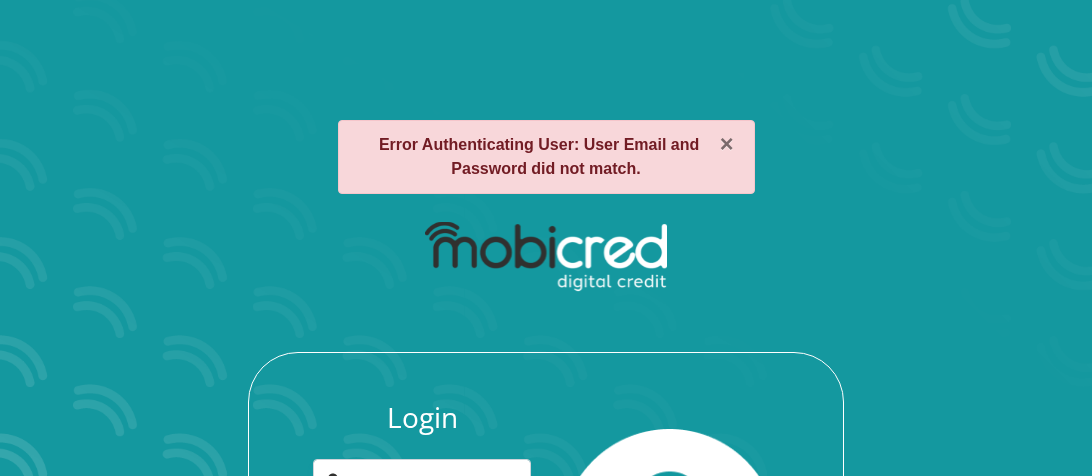 scroll, scrollTop: 203, scrollLeft: 0, axis: vertical 